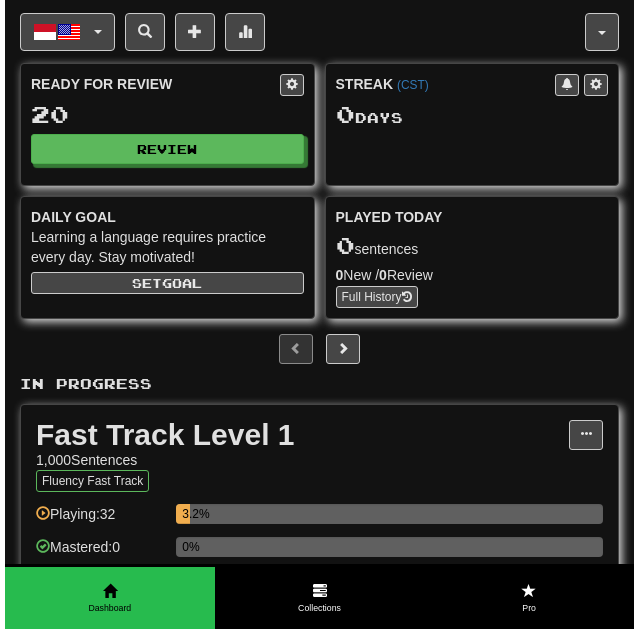 scroll, scrollTop: 0, scrollLeft: 0, axis: both 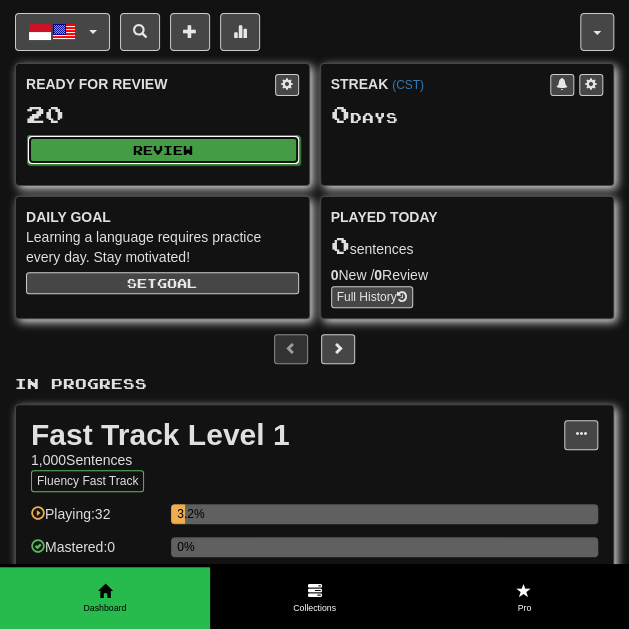 click on "Review" at bounding box center [163, 150] 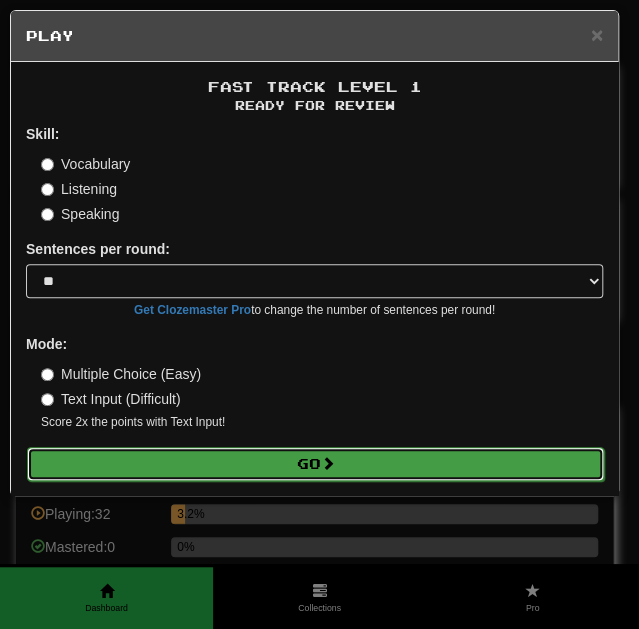 click on "Go" at bounding box center (315, 464) 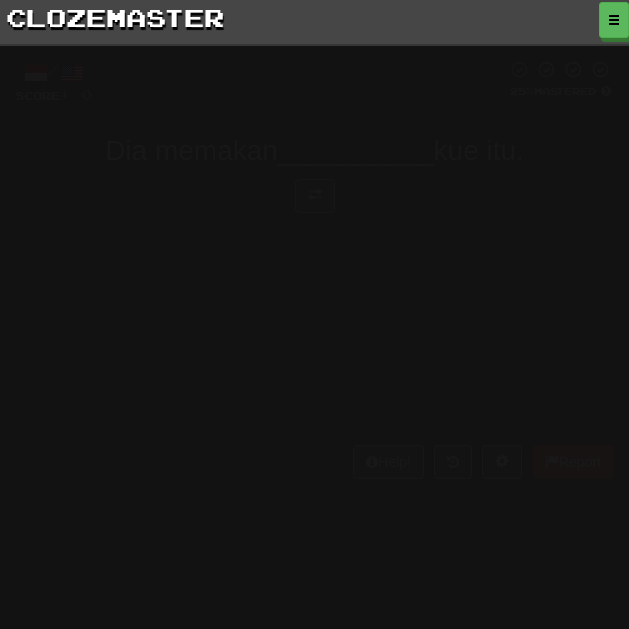 scroll, scrollTop: 0, scrollLeft: 0, axis: both 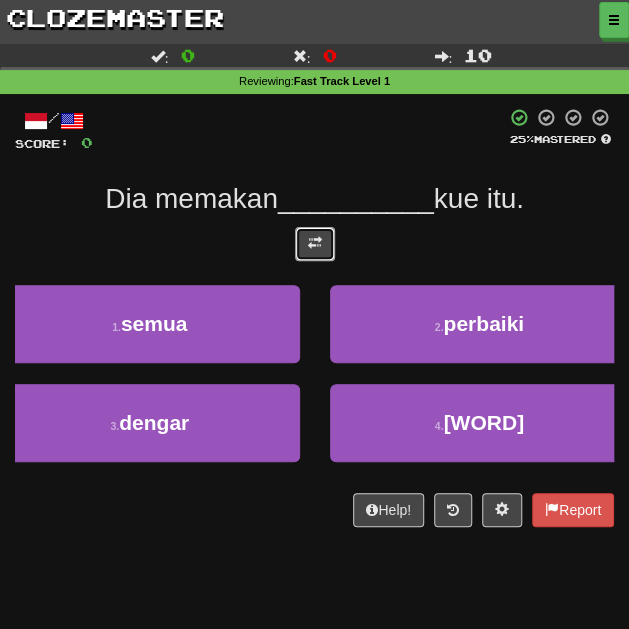 click at bounding box center (315, 243) 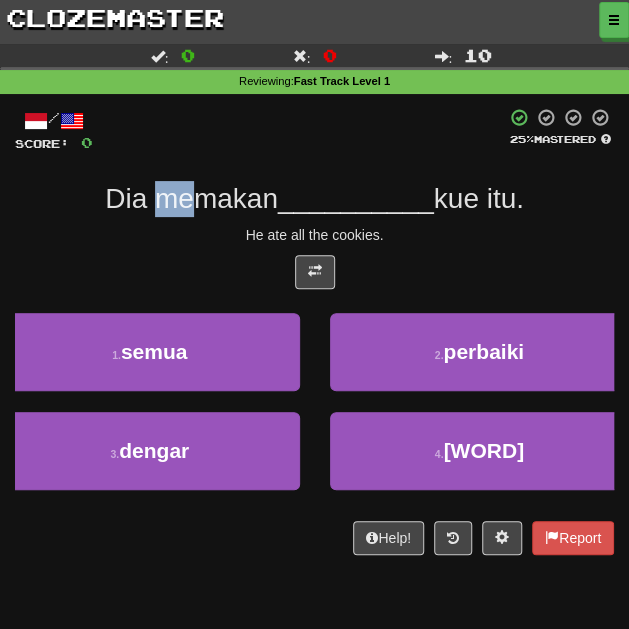 drag, startPoint x: 184, startPoint y: 200, endPoint x: 144, endPoint y: 198, distance: 40.04997 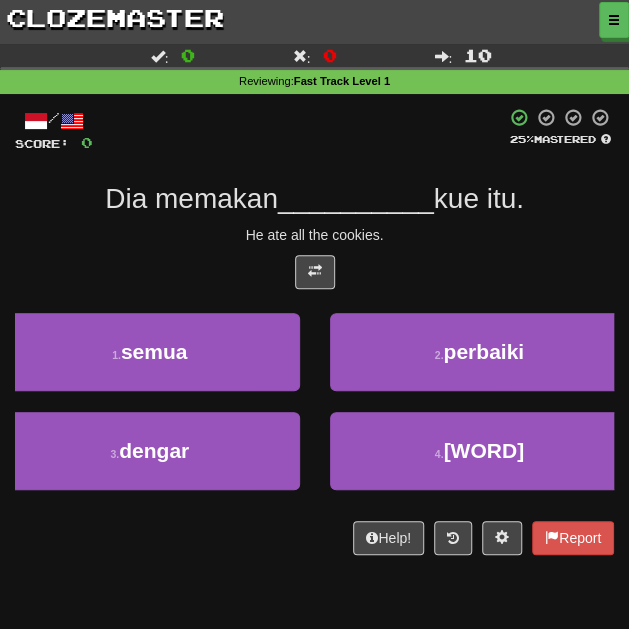 click at bounding box center (314, 277) 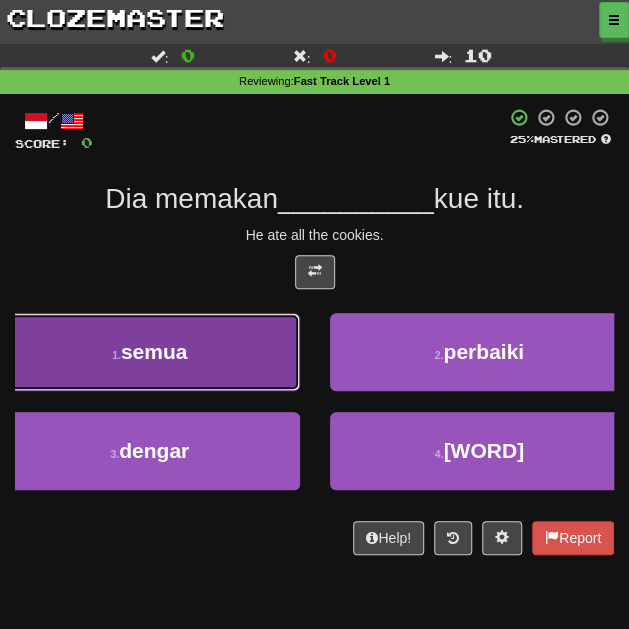 click on "[NUMBER] . [WORD]" at bounding box center [150, 352] 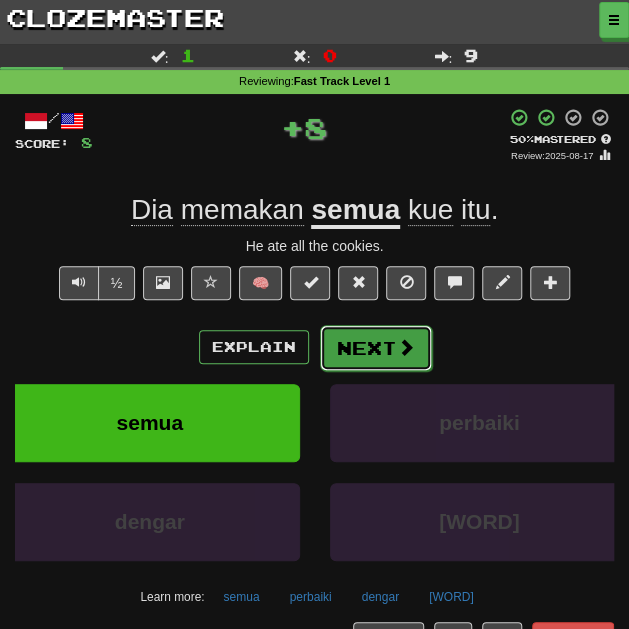 click on "Next" at bounding box center [376, 348] 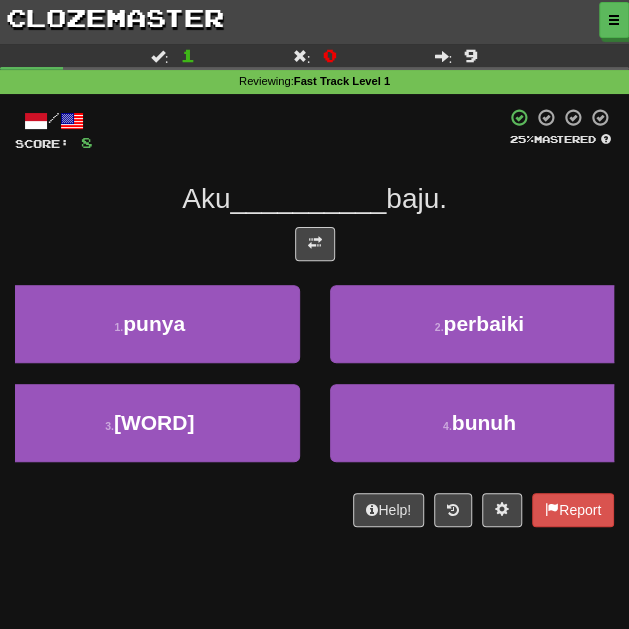 click at bounding box center (314, 249) 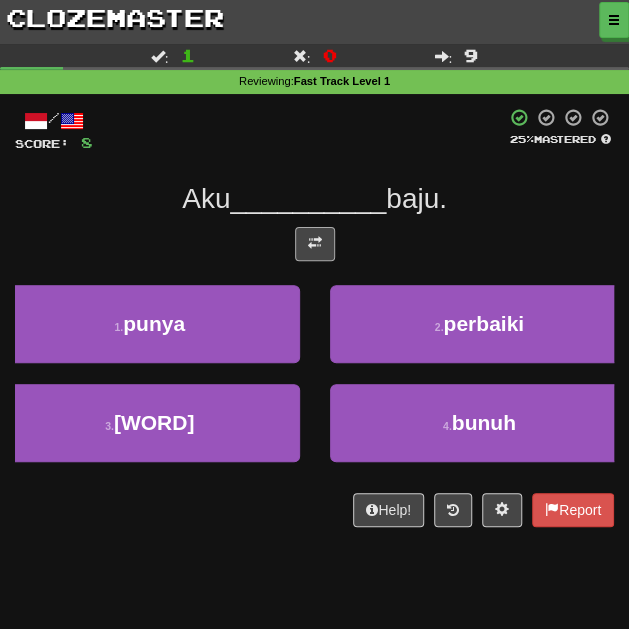 drag, startPoint x: 398, startPoint y: 249, endPoint x: 316, endPoint y: 248, distance: 82.006096 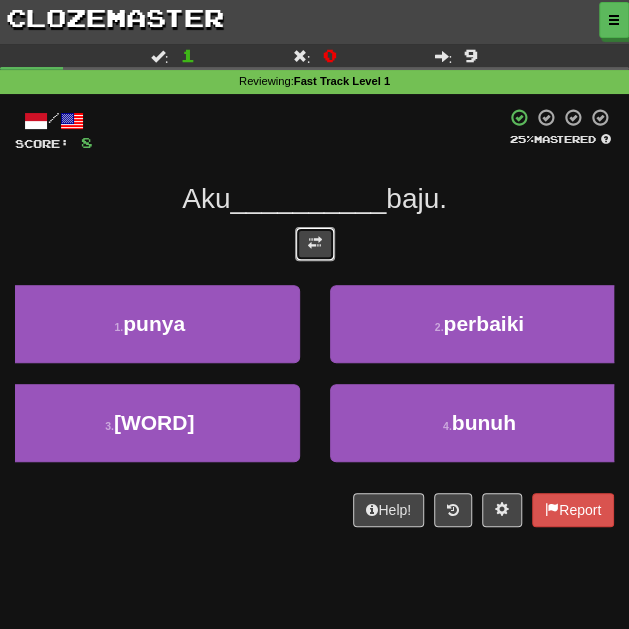 click at bounding box center [315, 243] 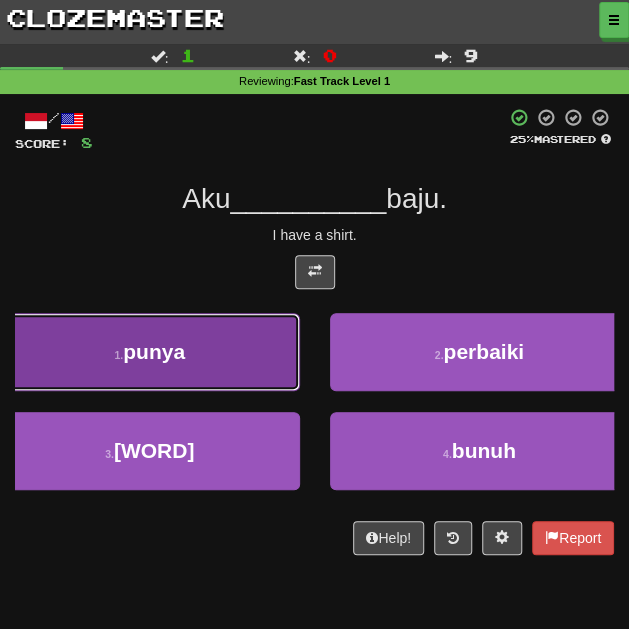click on "1 .  punya" at bounding box center (150, 352) 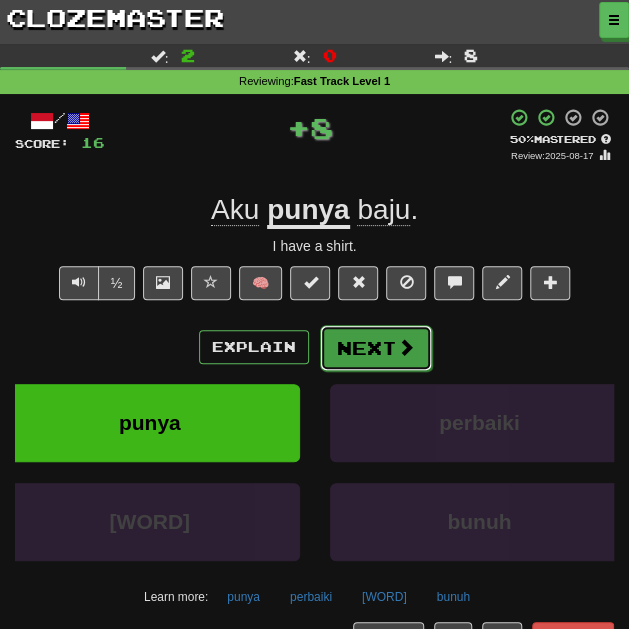 click on "Next" at bounding box center (376, 348) 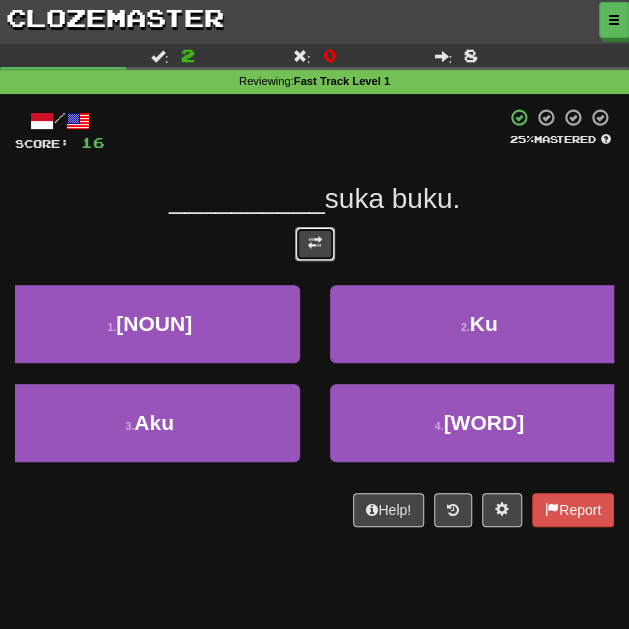 click at bounding box center [315, 244] 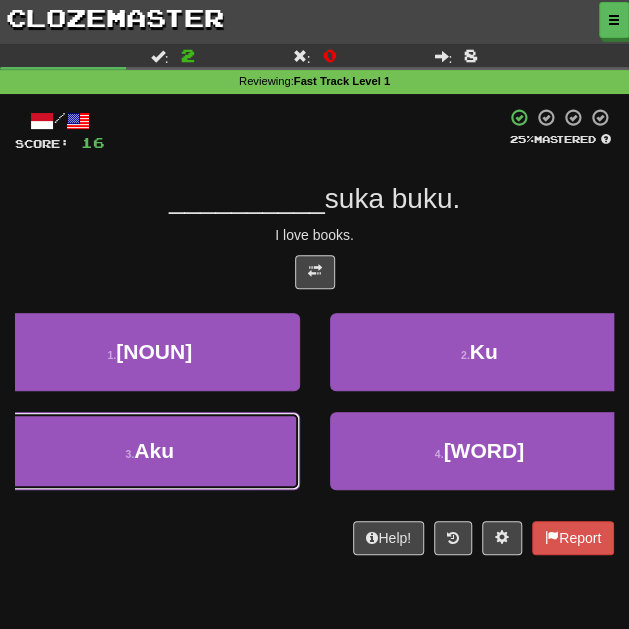 click on "3 .  Aku" at bounding box center [150, 451] 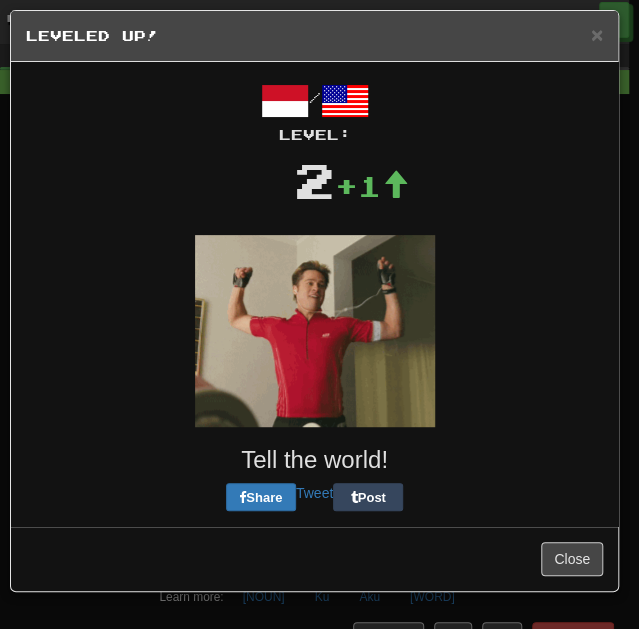 click on "Close" at bounding box center [314, 558] 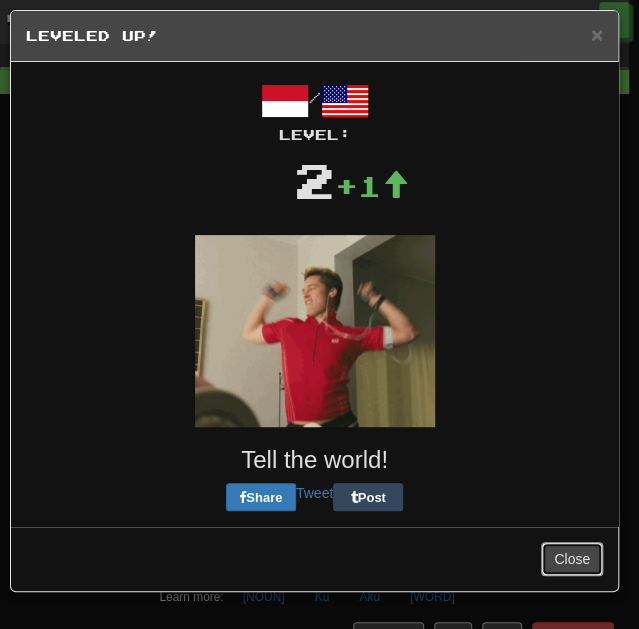 click on "Close" at bounding box center [572, 559] 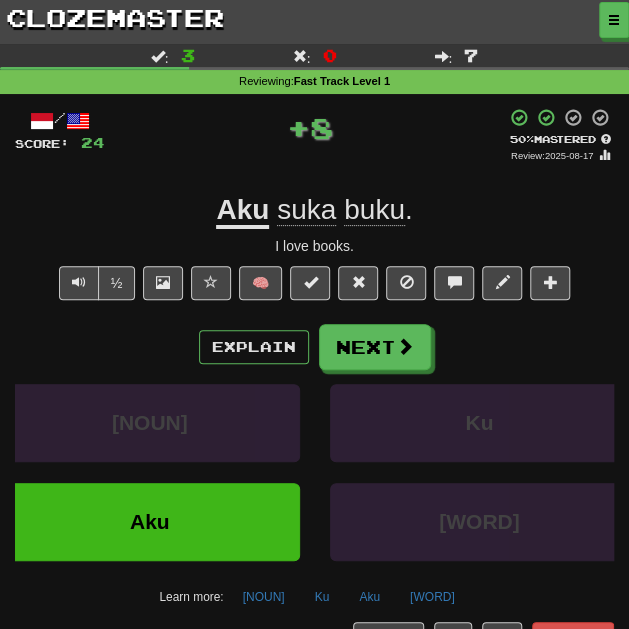 click on "Explain Next [NOUN] [PRONOUN] [VERB] Learn more: [NOUN] [PRONOUN] [VERB]" at bounding box center (314, 468) 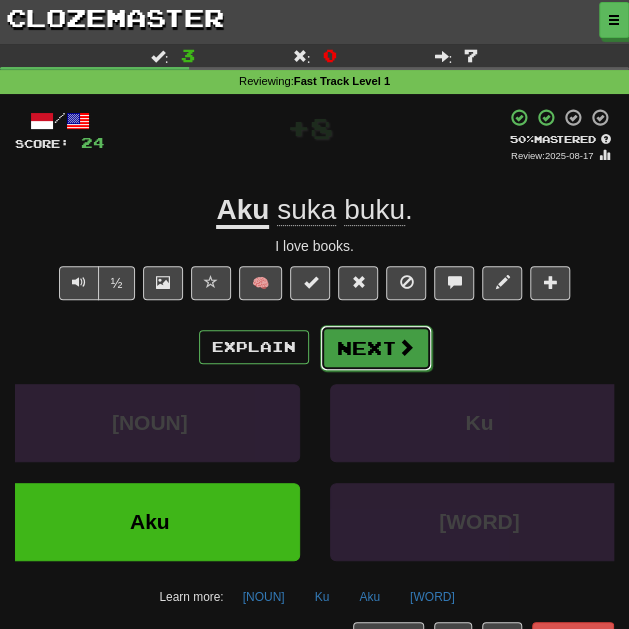 click on "Next" at bounding box center (376, 348) 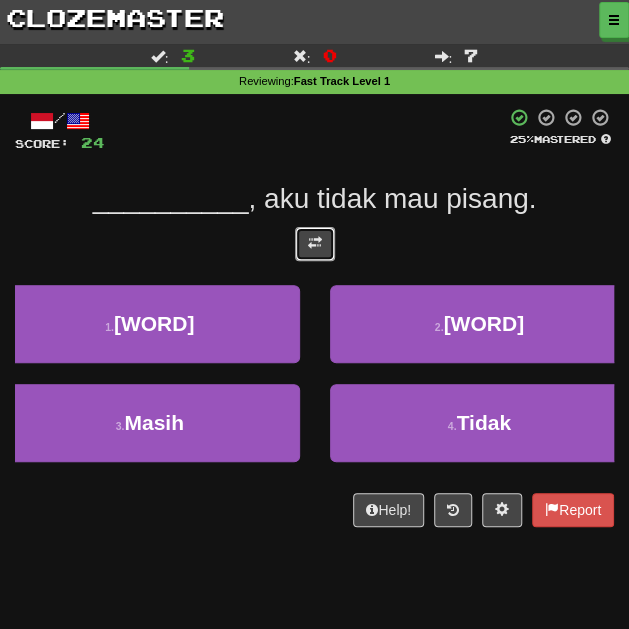 click at bounding box center [315, 244] 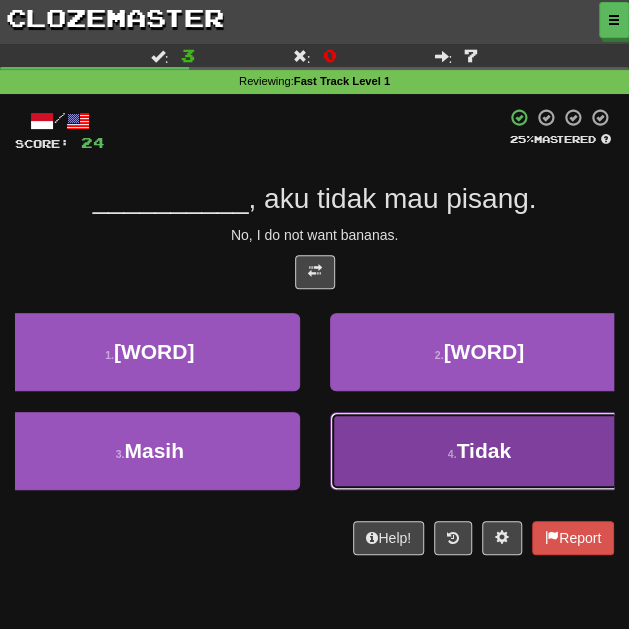 click on "[NUMBER] . [WORD]" at bounding box center (480, 451) 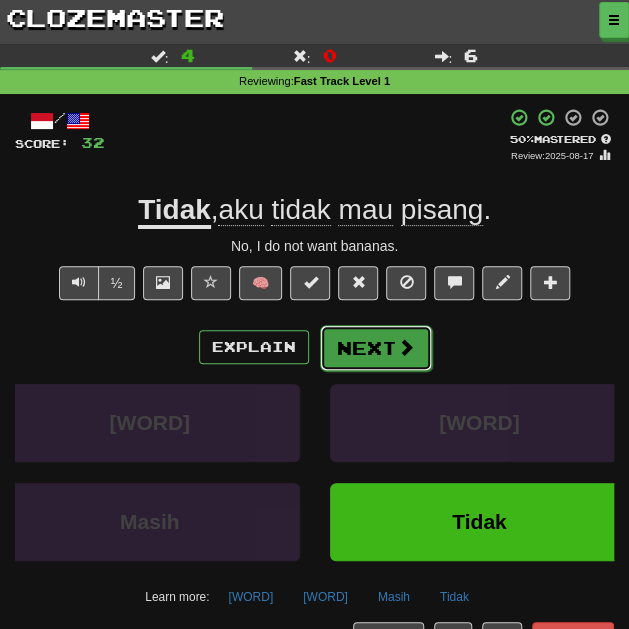 click on "Next" at bounding box center (376, 348) 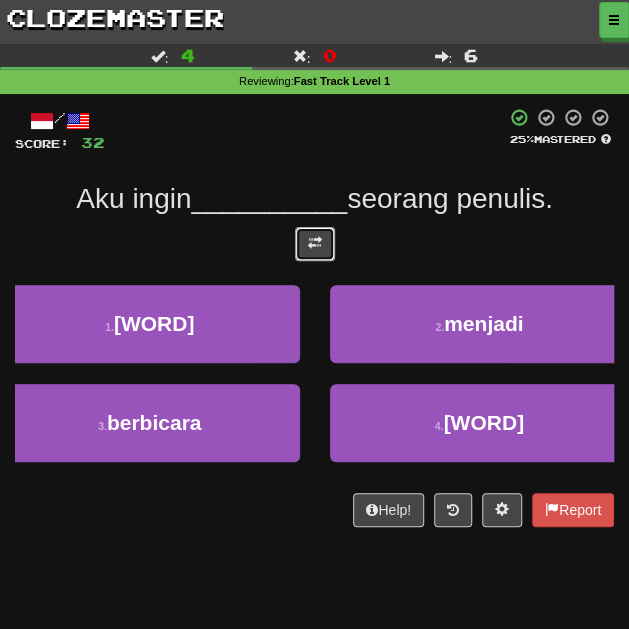 click at bounding box center [315, 243] 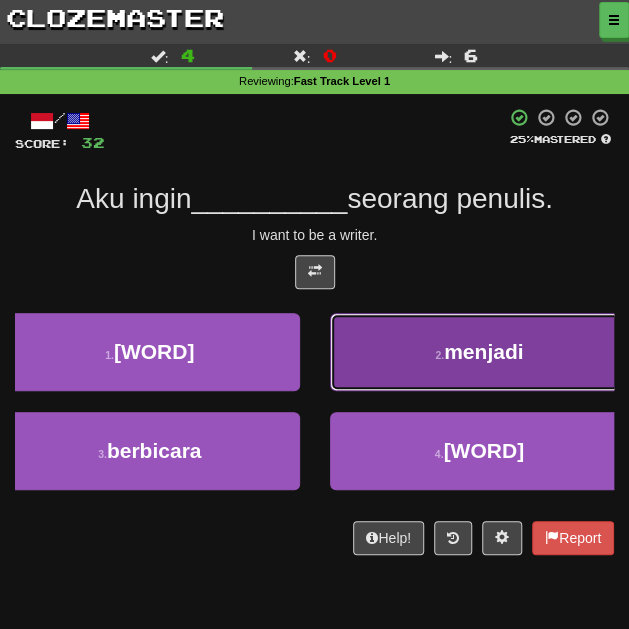 click on "menjadi" at bounding box center [483, 351] 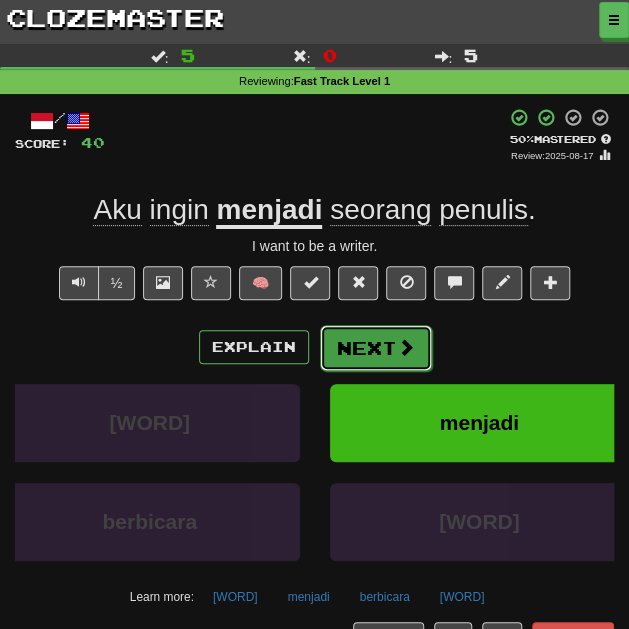 click on "Next" at bounding box center (376, 348) 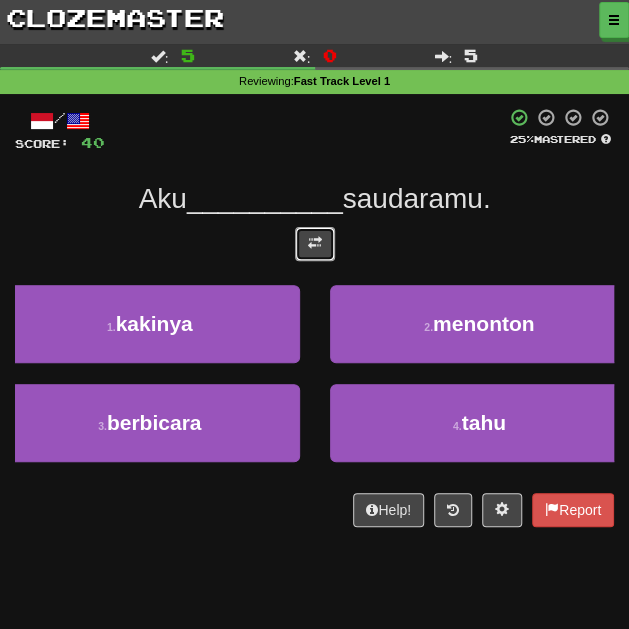 click at bounding box center (315, 244) 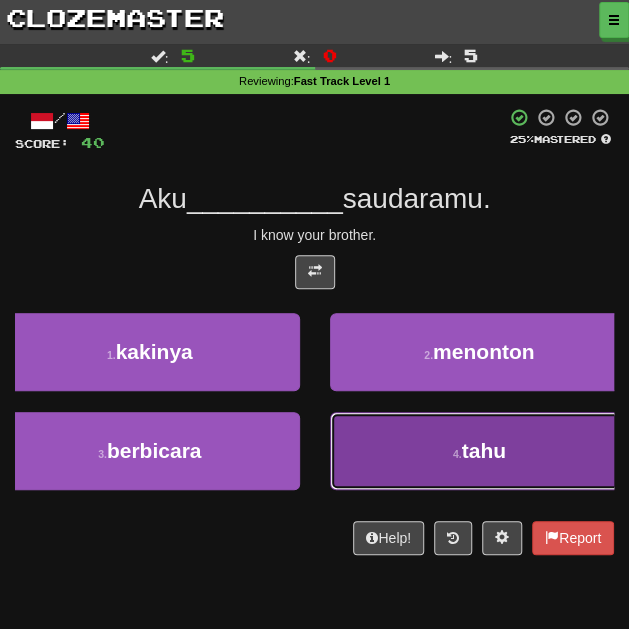 click on "4 .  tahu" at bounding box center [480, 451] 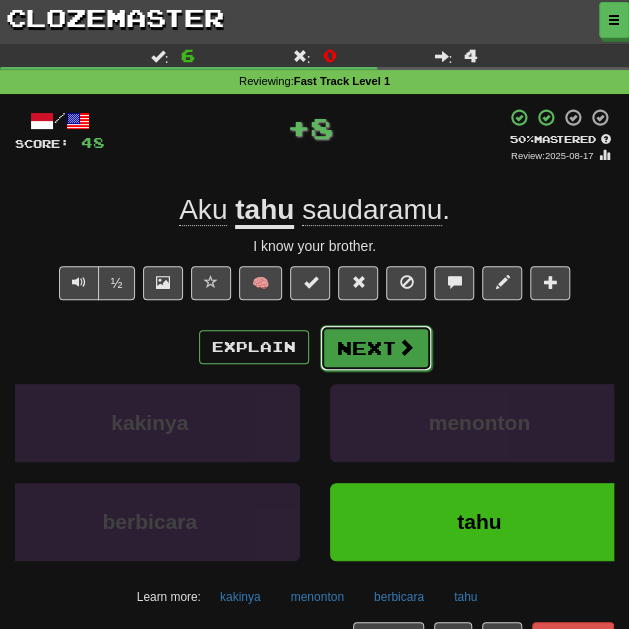 click on "Next" at bounding box center (376, 348) 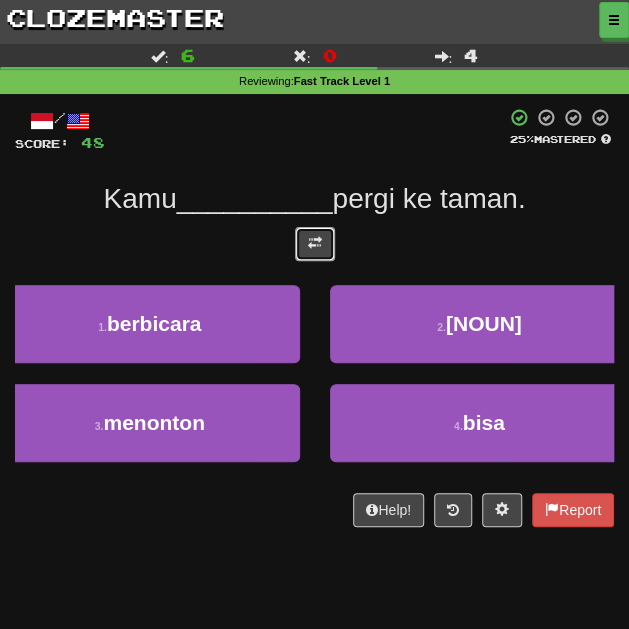 click at bounding box center (315, 243) 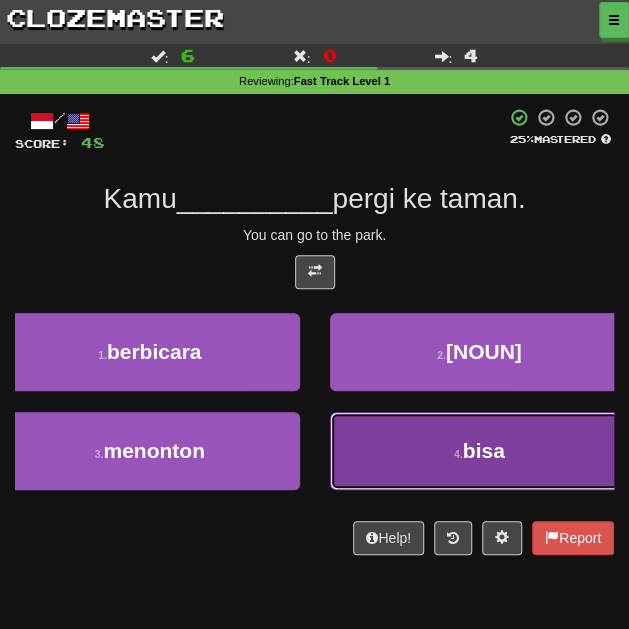 click on "bisa" at bounding box center [484, 450] 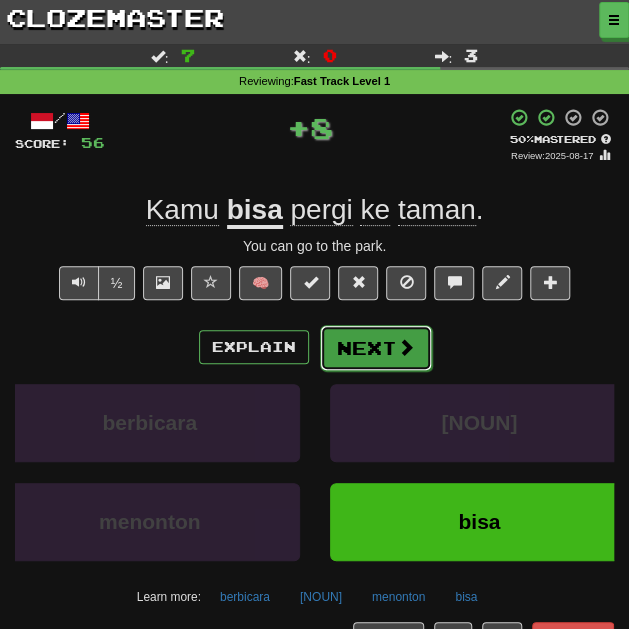 click on "Next" at bounding box center (376, 348) 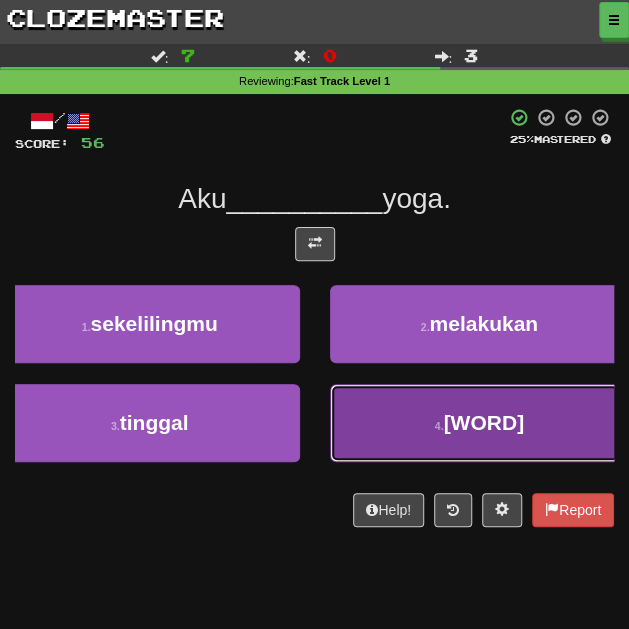 click on "[NUMBER] . [WORD]" at bounding box center [480, 423] 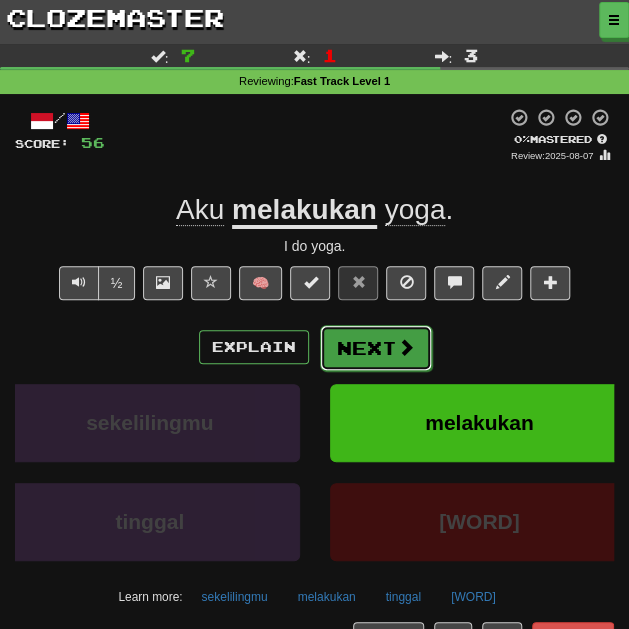 click on "Next" at bounding box center [376, 348] 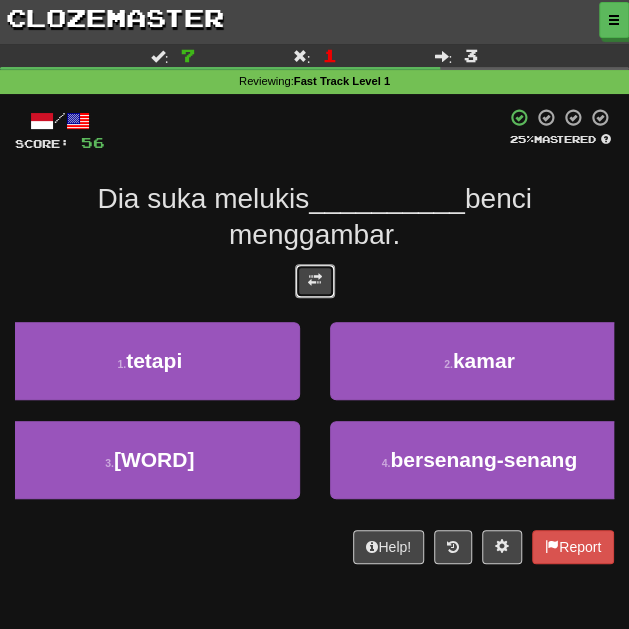 click at bounding box center [315, 281] 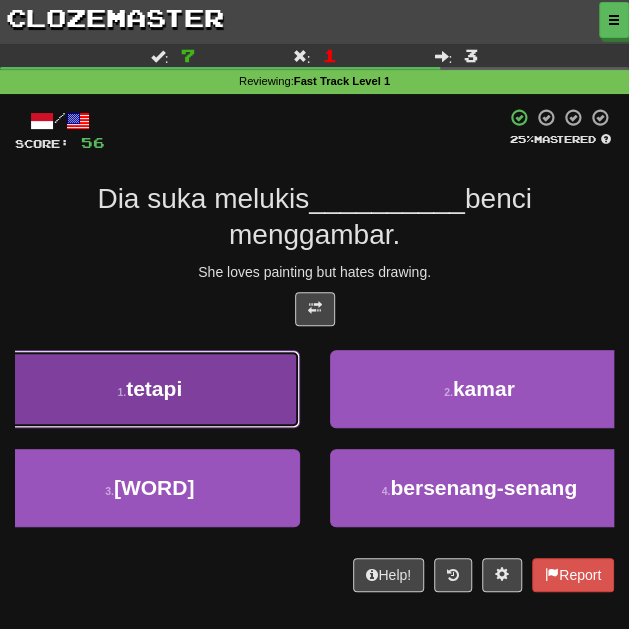 click on "1 .  tetapi" at bounding box center [150, 389] 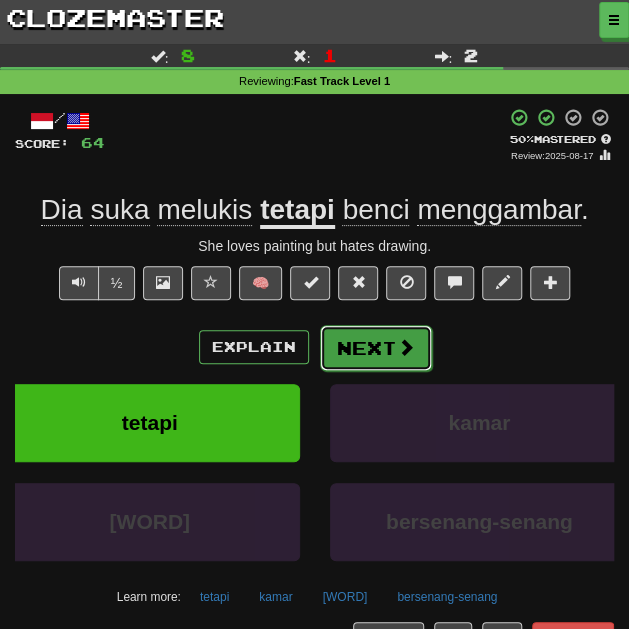click on "Next" at bounding box center (376, 348) 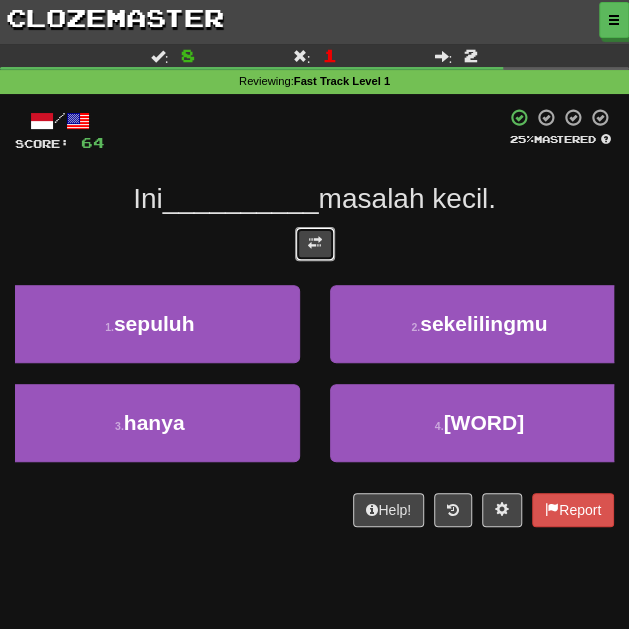 click at bounding box center [315, 243] 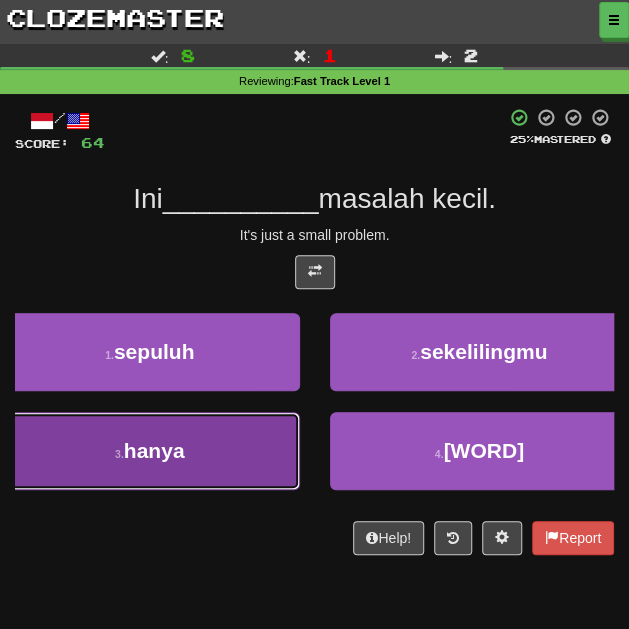 click on "[NUMBER] . [WORD]" at bounding box center [150, 451] 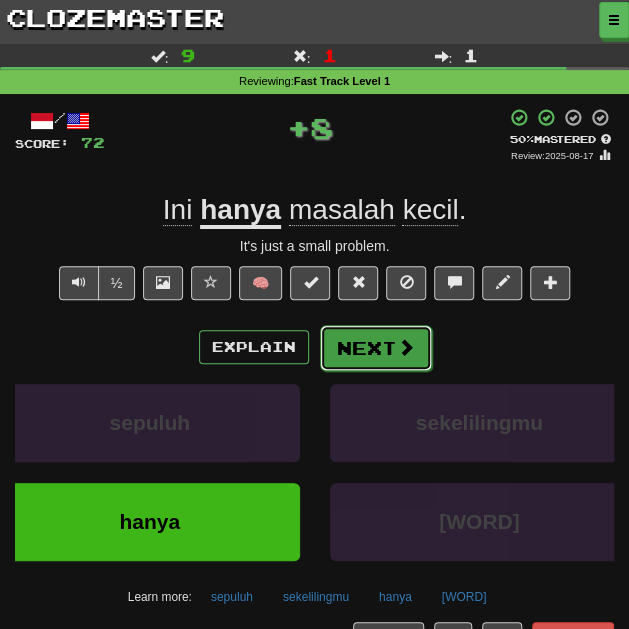 click on "Next" at bounding box center [376, 348] 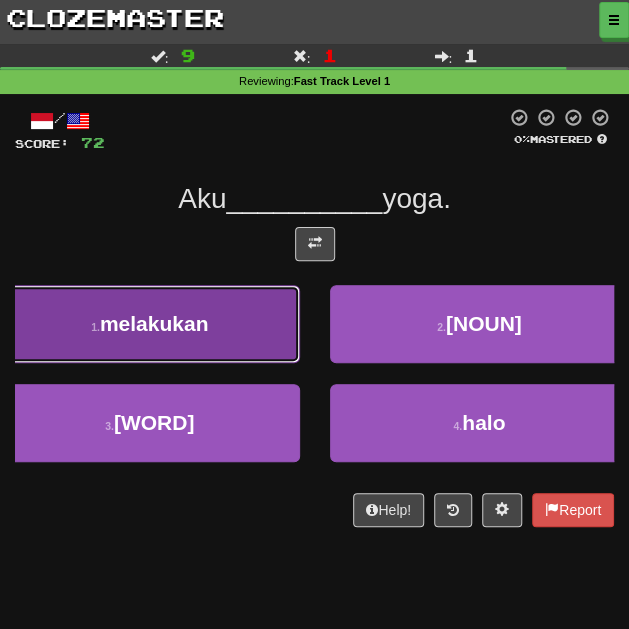 click on "melakukan" at bounding box center (154, 323) 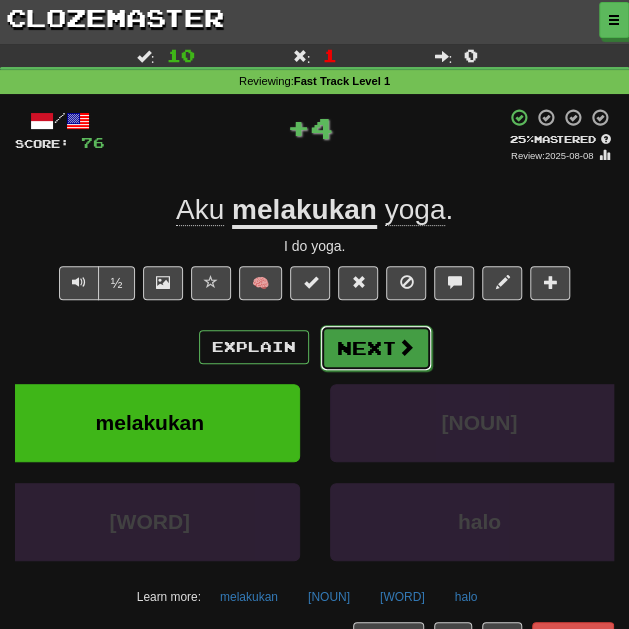 click on "Next" at bounding box center [376, 348] 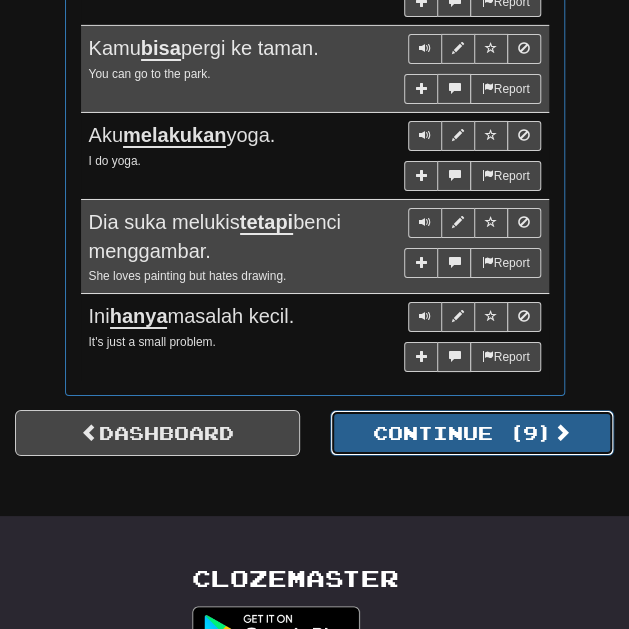 click on "Continue ( 9 )" at bounding box center [472, 433] 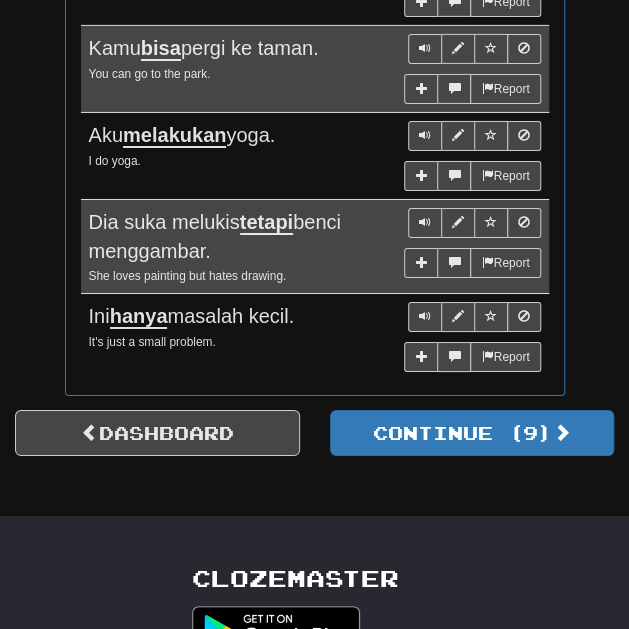scroll, scrollTop: 1450, scrollLeft: 0, axis: vertical 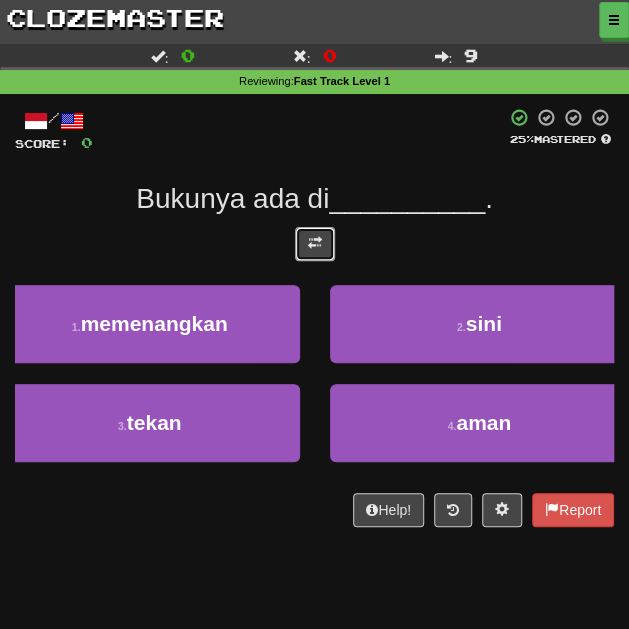 click at bounding box center [315, 244] 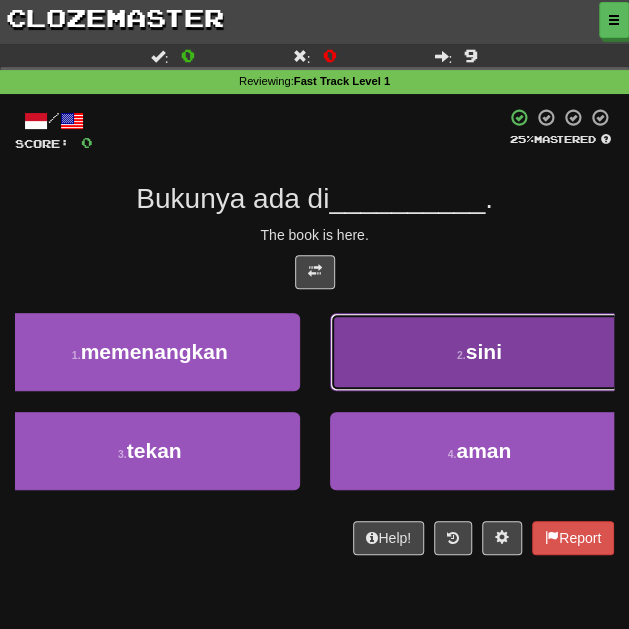 click on "[NUMBER] . [WORD]" at bounding box center [480, 352] 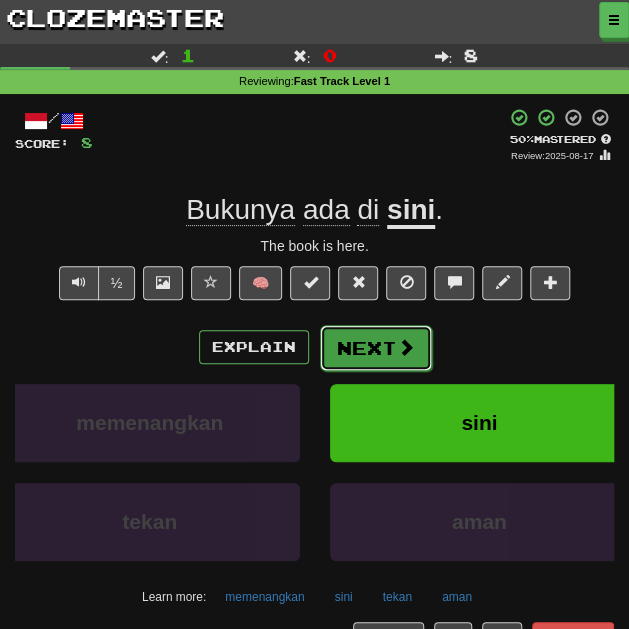 click on "Next" at bounding box center [376, 348] 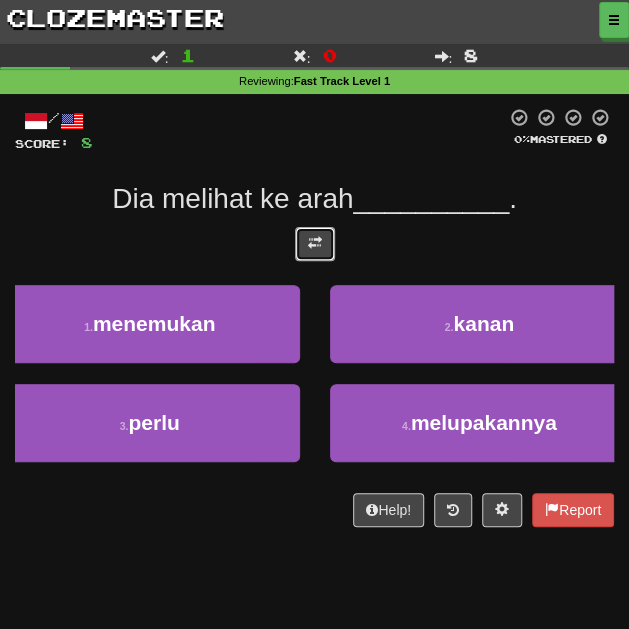 click at bounding box center (315, 243) 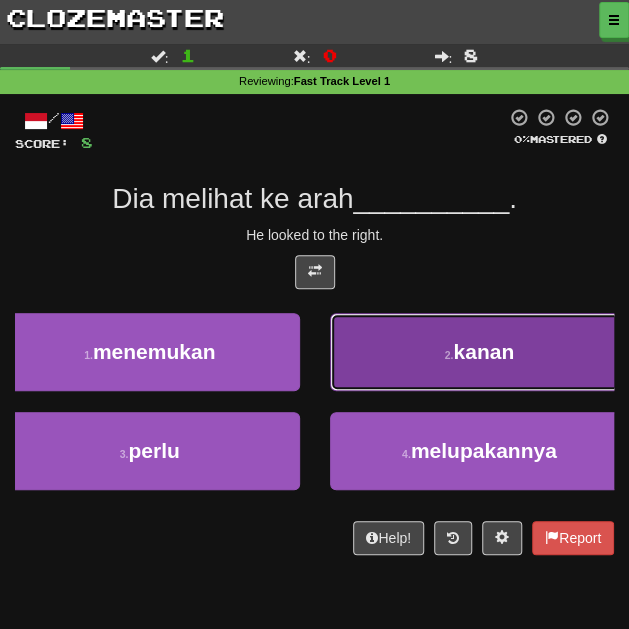 click on "kanan" at bounding box center [483, 351] 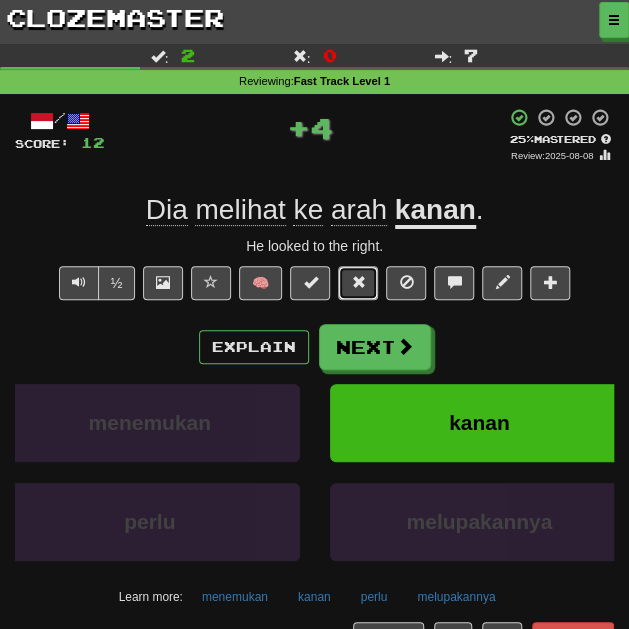 click at bounding box center (358, 282) 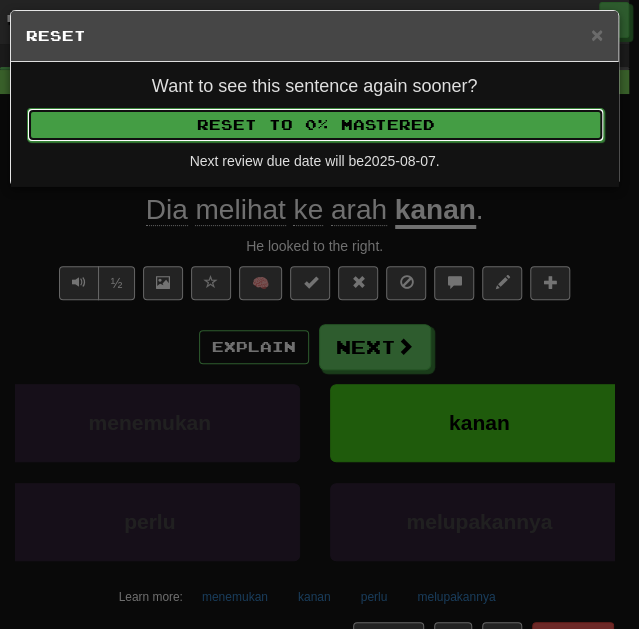 click on "Reset to 0% Mastered" at bounding box center (315, 125) 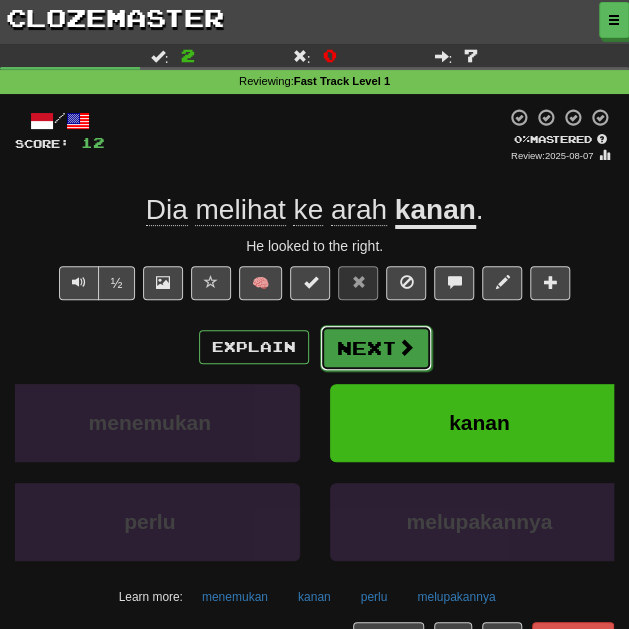 click on "Next" at bounding box center [376, 348] 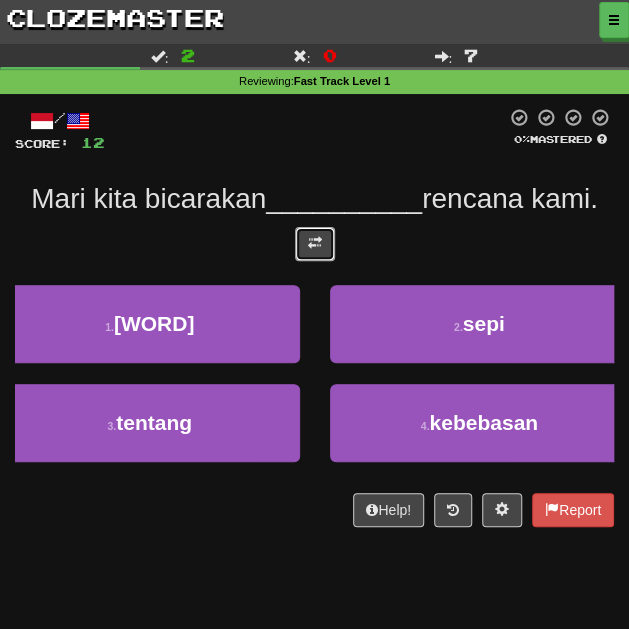 click at bounding box center [315, 244] 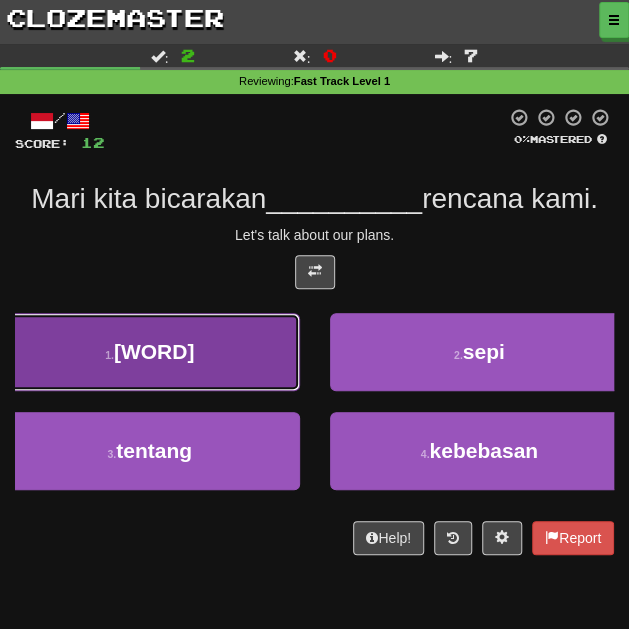 click on "1 .  bermain" at bounding box center (150, 352) 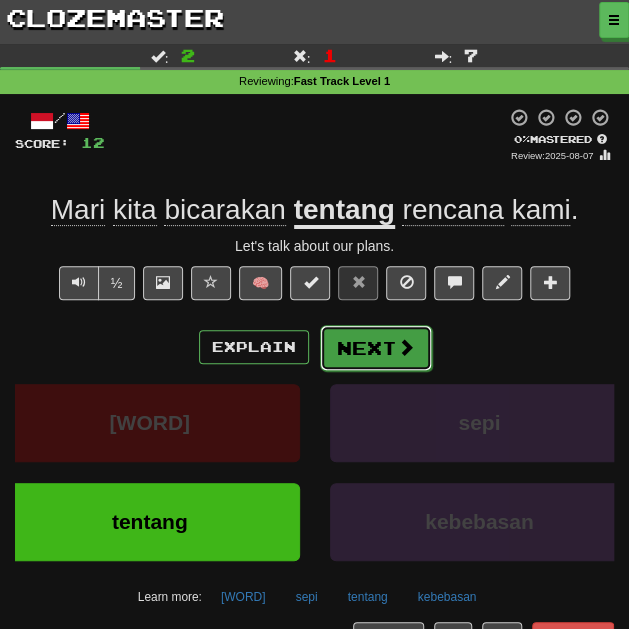click on "Next" at bounding box center (376, 348) 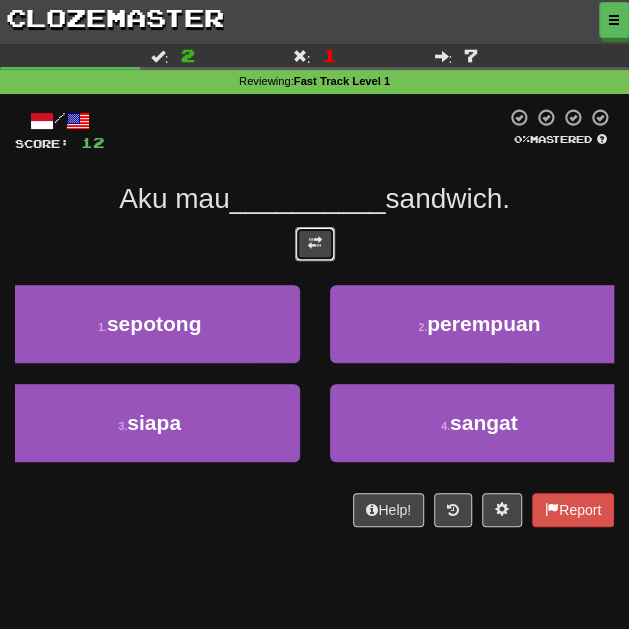 click at bounding box center (315, 244) 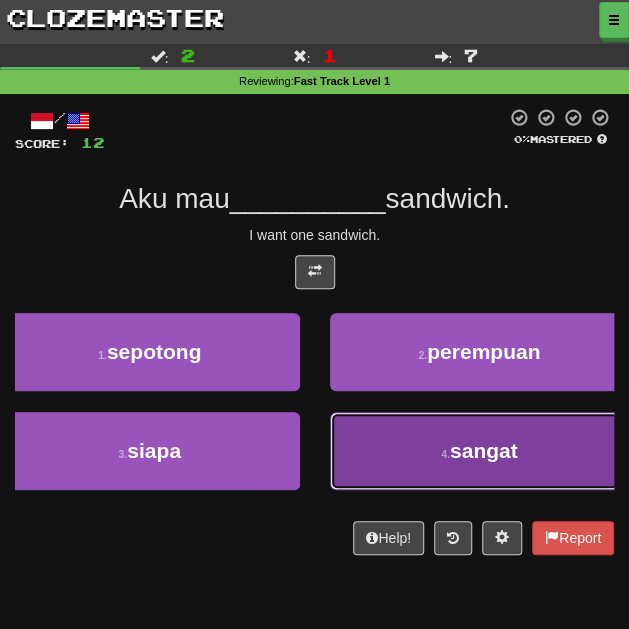 click on "[NUMBER] . [WORD]" at bounding box center (480, 451) 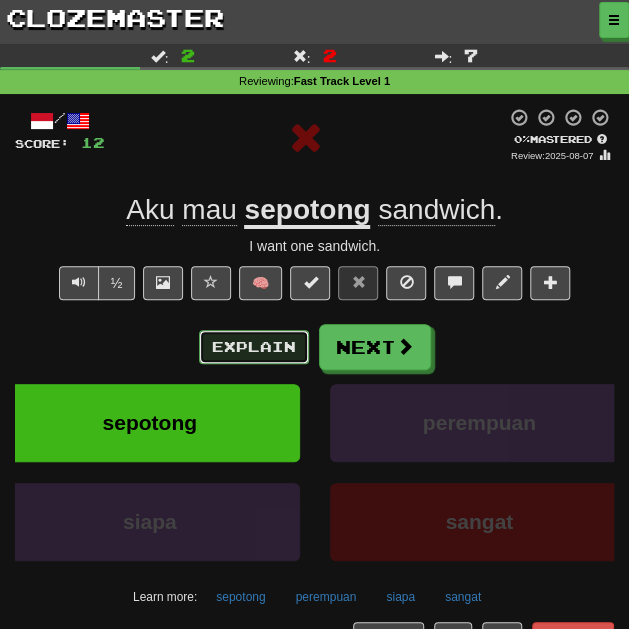 click on "Explain" at bounding box center [254, 347] 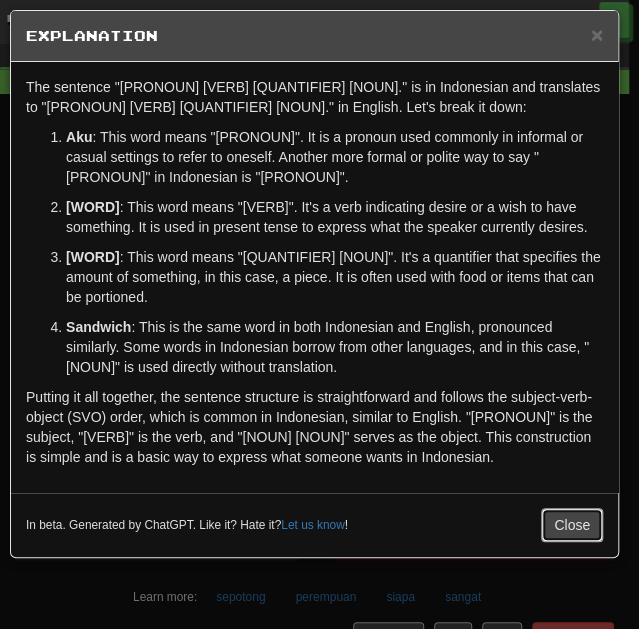 click on "Close" at bounding box center [572, 525] 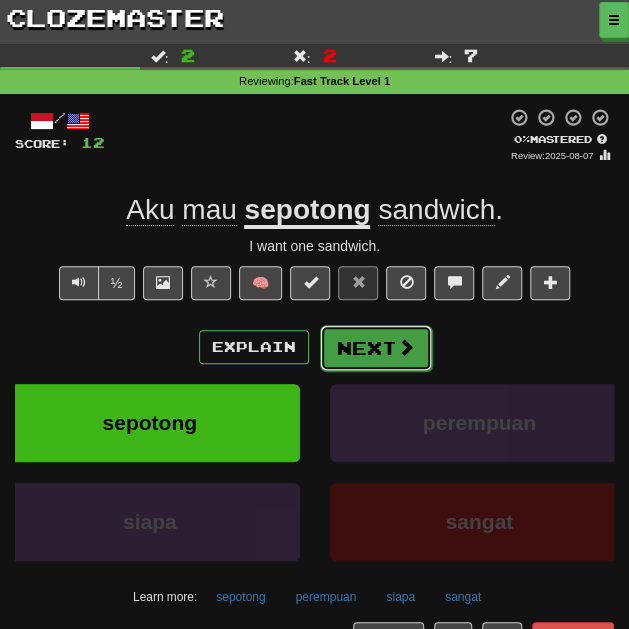 click on "Next" at bounding box center [376, 348] 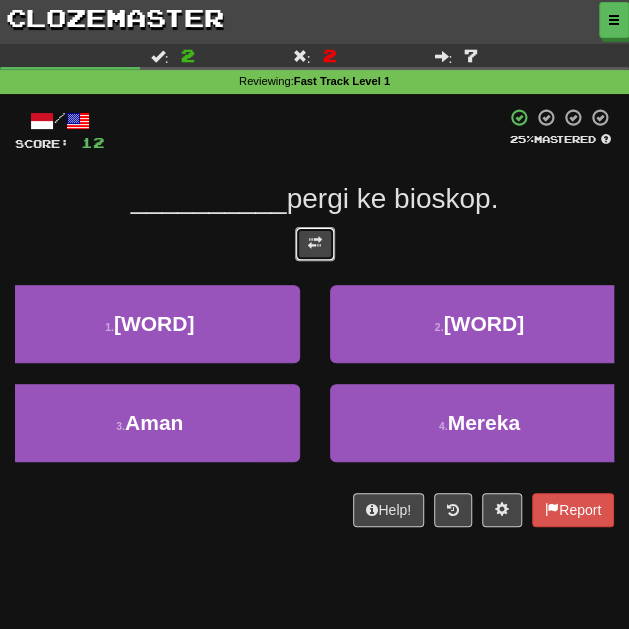 click at bounding box center (315, 244) 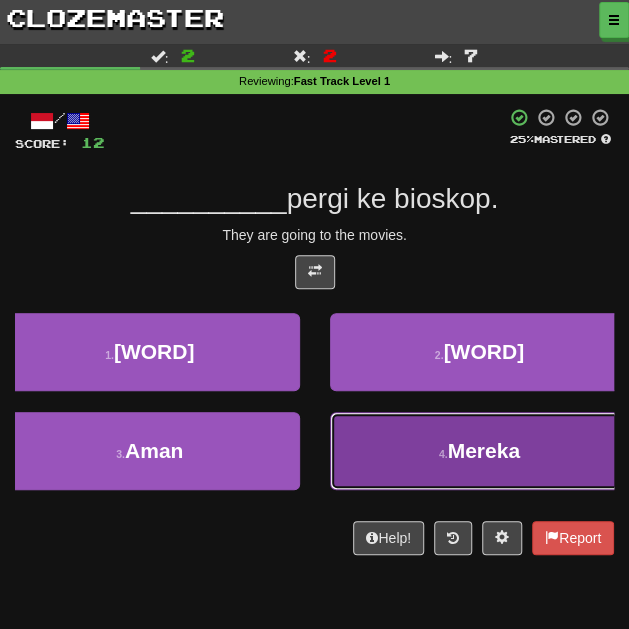 click on "4 .  Mereka" at bounding box center (480, 451) 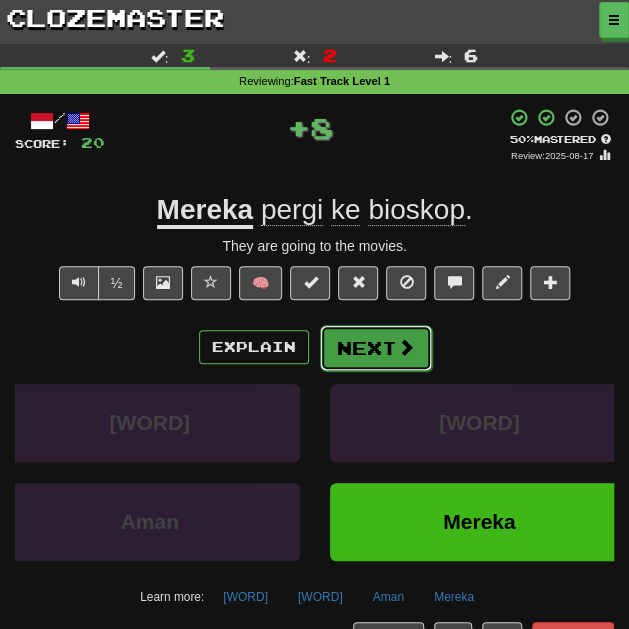 click on "Next" at bounding box center [376, 348] 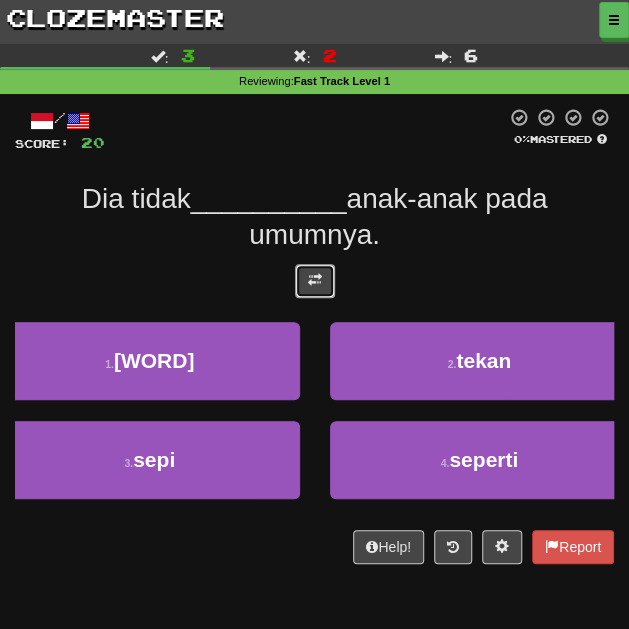click at bounding box center (315, 280) 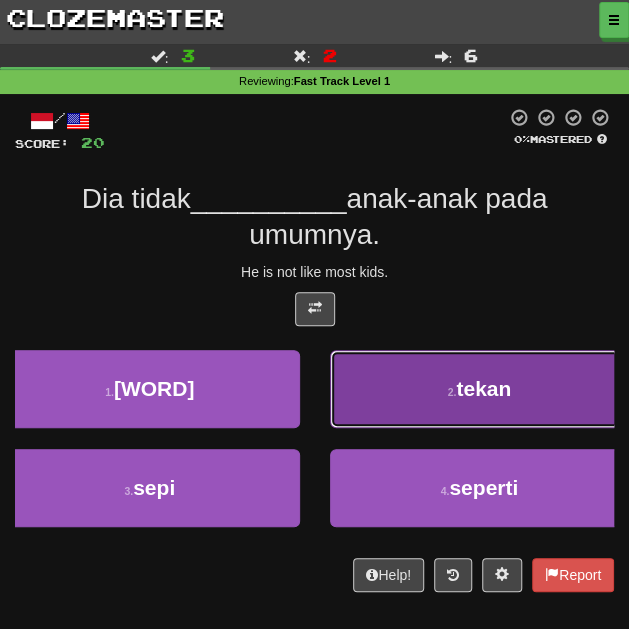 click on "[NUMBER] . [WORD]" at bounding box center [480, 389] 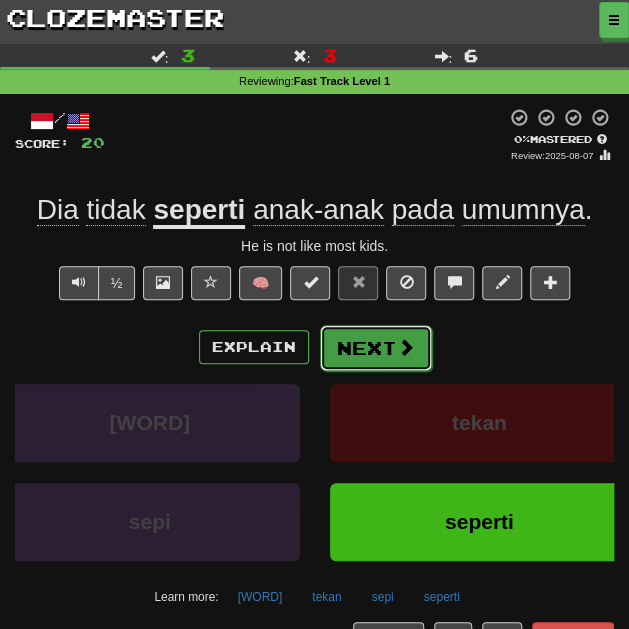 click on "Next" at bounding box center (376, 348) 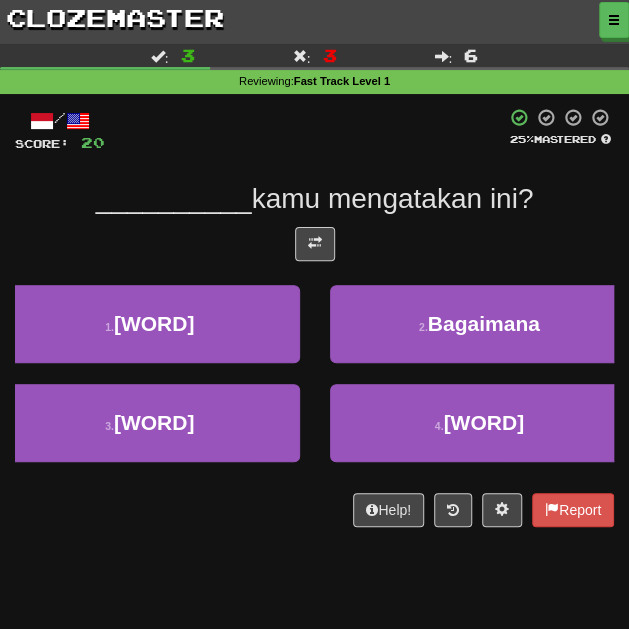 click at bounding box center [314, 249] 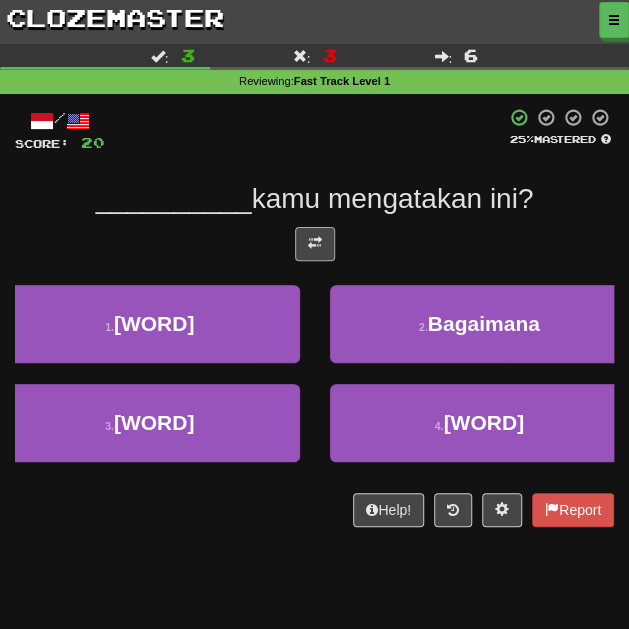 click at bounding box center [314, 249] 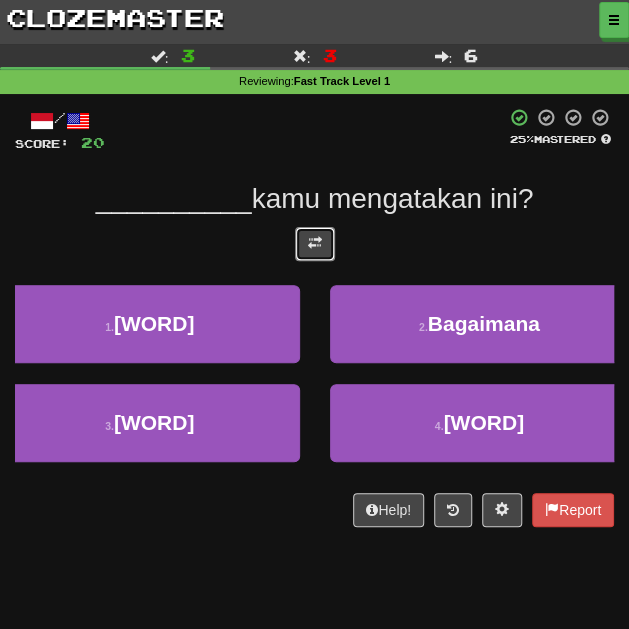click at bounding box center [315, 244] 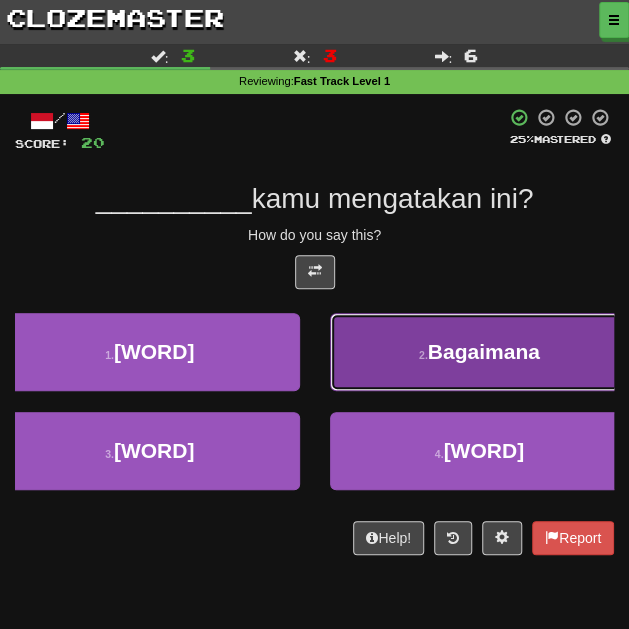 click on "Bagaimana" at bounding box center (484, 351) 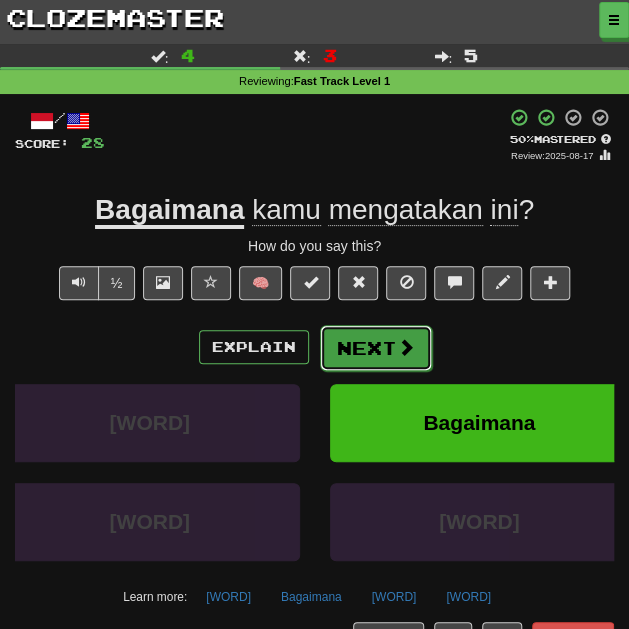 click on "Next" at bounding box center (376, 348) 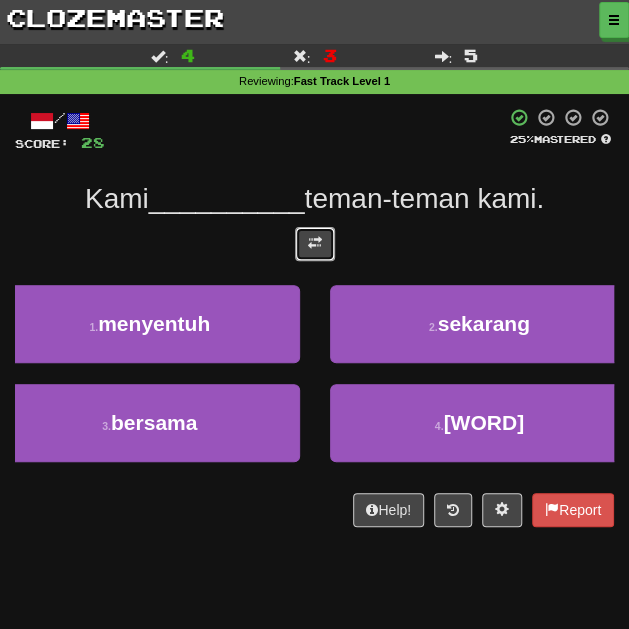 click at bounding box center [315, 243] 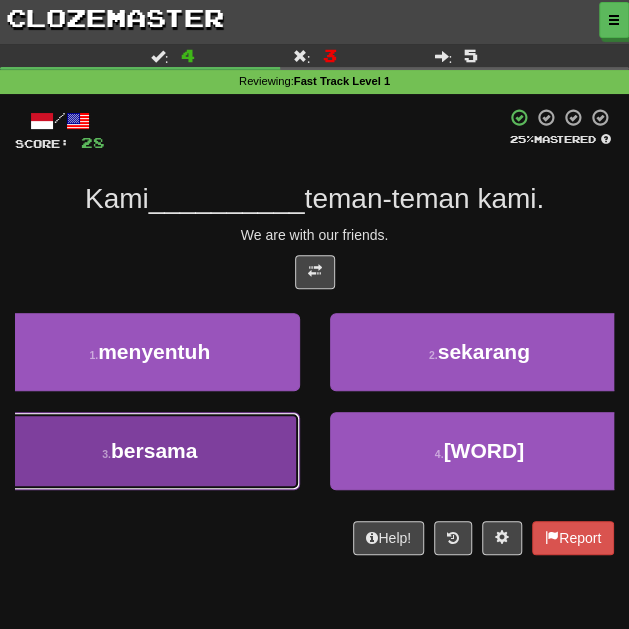 click on "3 .  bersama" at bounding box center (150, 451) 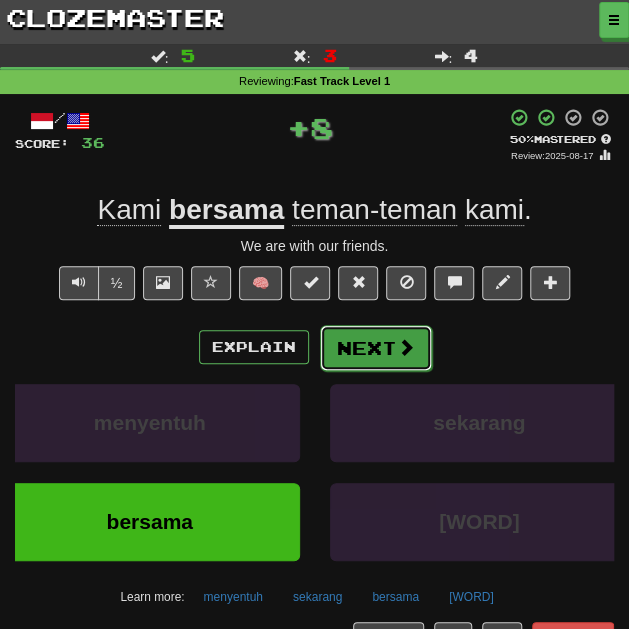 click on "Next" at bounding box center (376, 348) 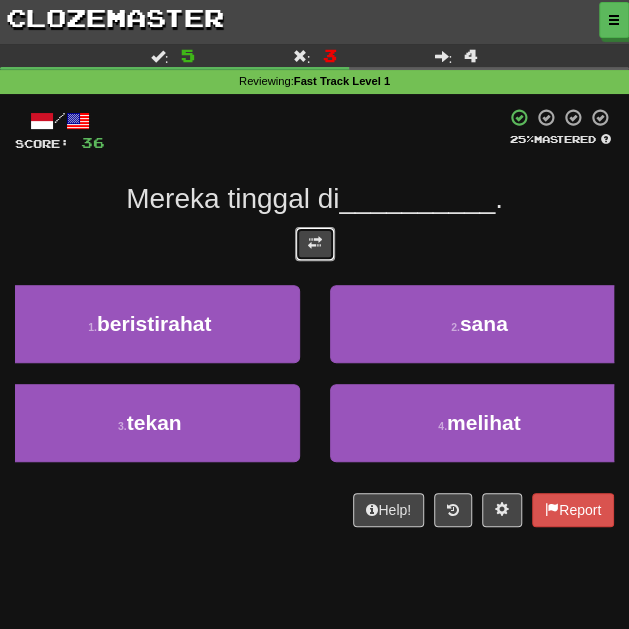 click at bounding box center (315, 243) 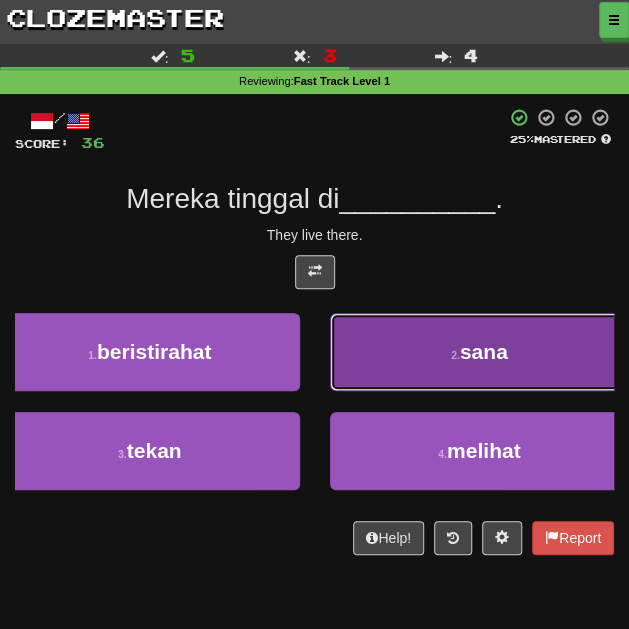click on "2 .  sana" at bounding box center [480, 352] 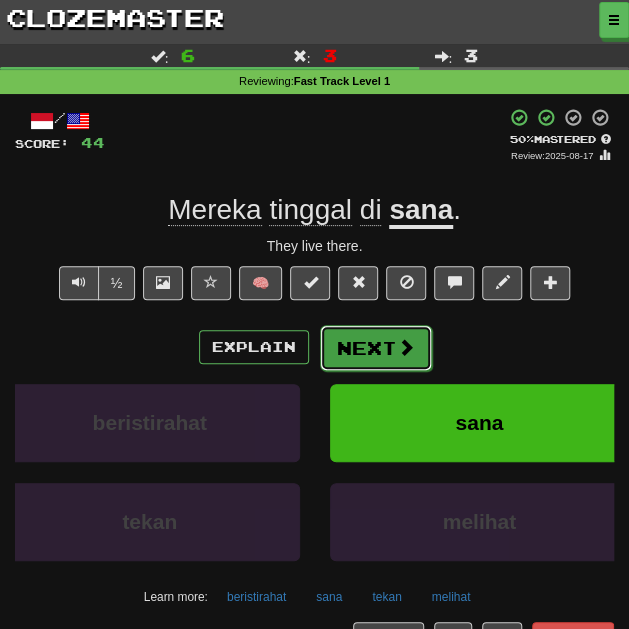 click on "Next" at bounding box center [376, 348] 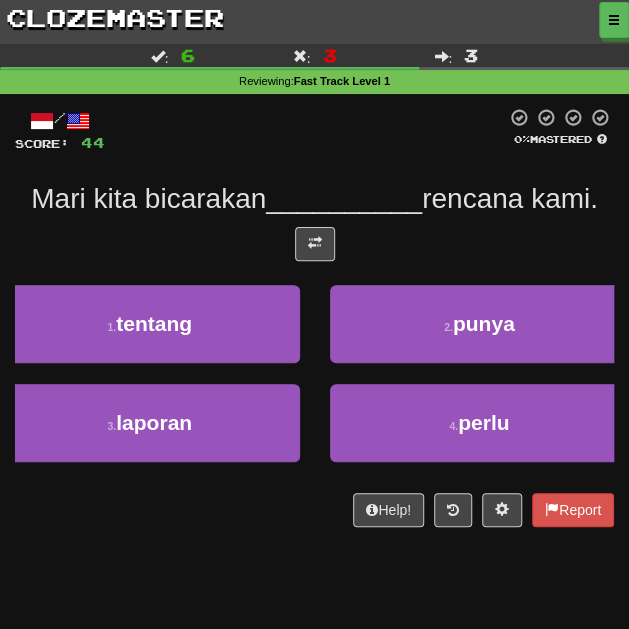 click at bounding box center [314, 249] 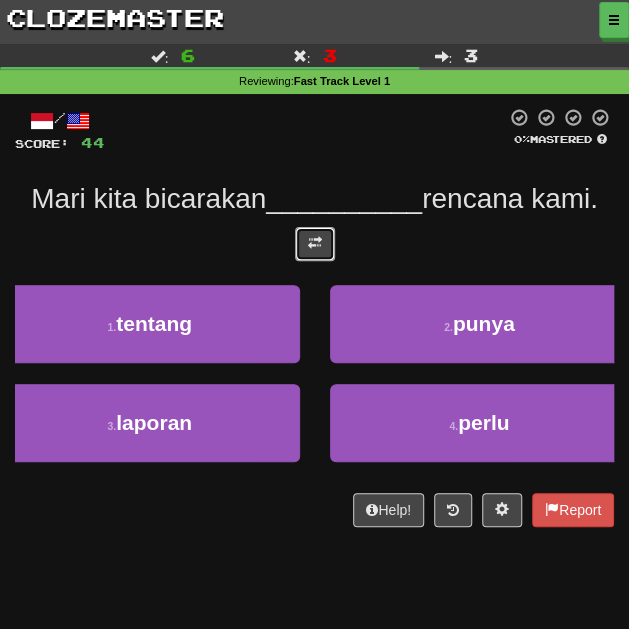 click at bounding box center (315, 244) 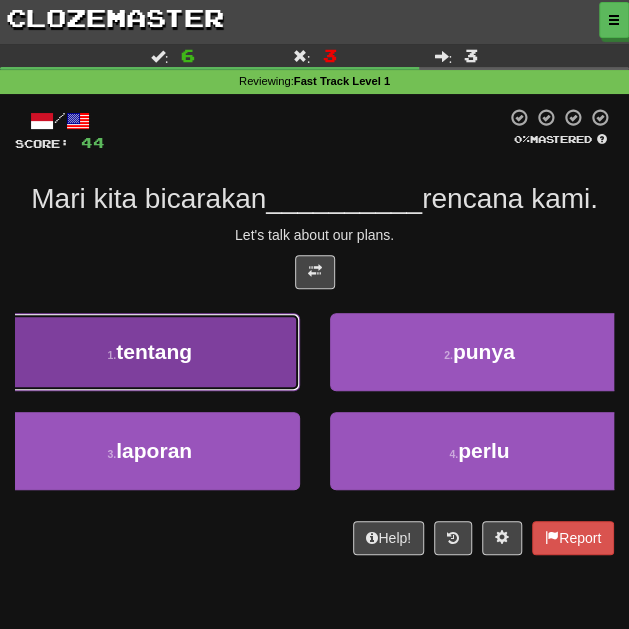 click on "1 .  tentang" at bounding box center [150, 352] 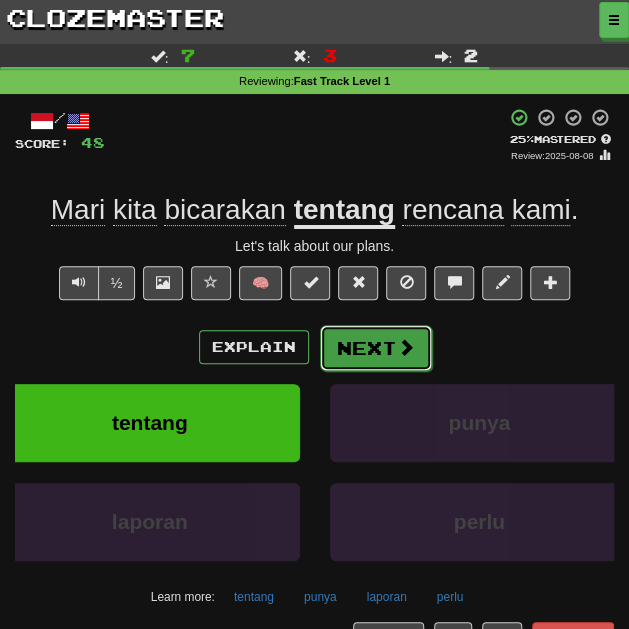 click on "Next" at bounding box center [376, 348] 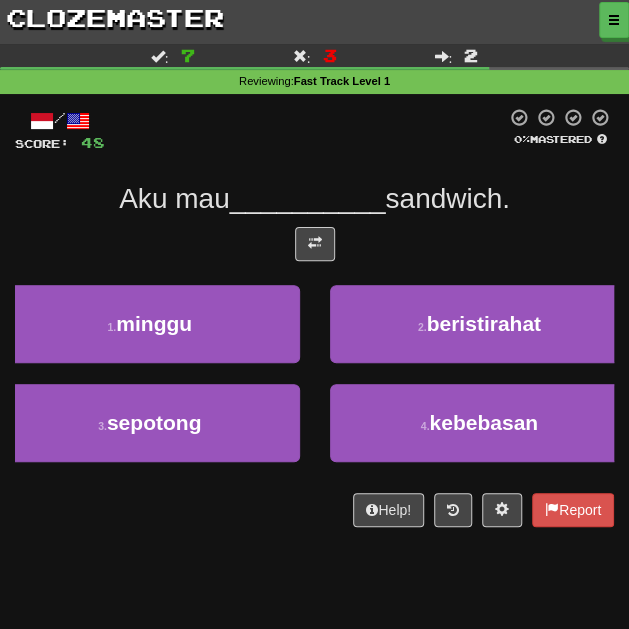 click on "3 .  sepotong" at bounding box center [150, 433] 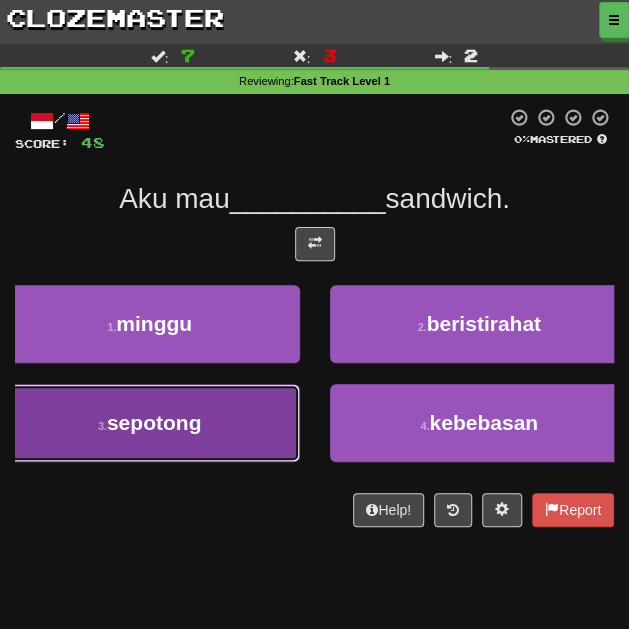 click on "sepotong" at bounding box center [154, 422] 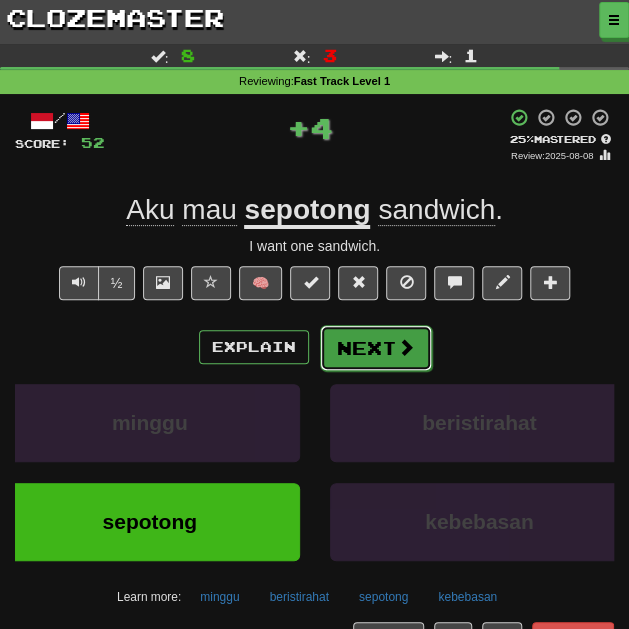 click on "Next" at bounding box center [376, 348] 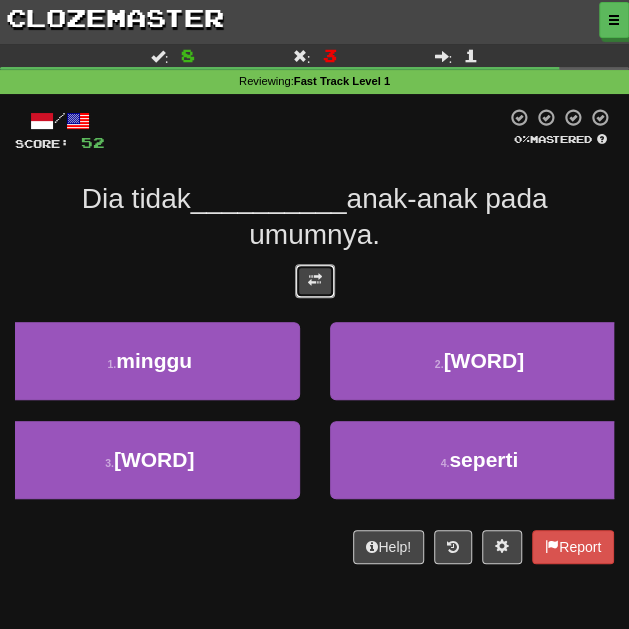click at bounding box center [315, 281] 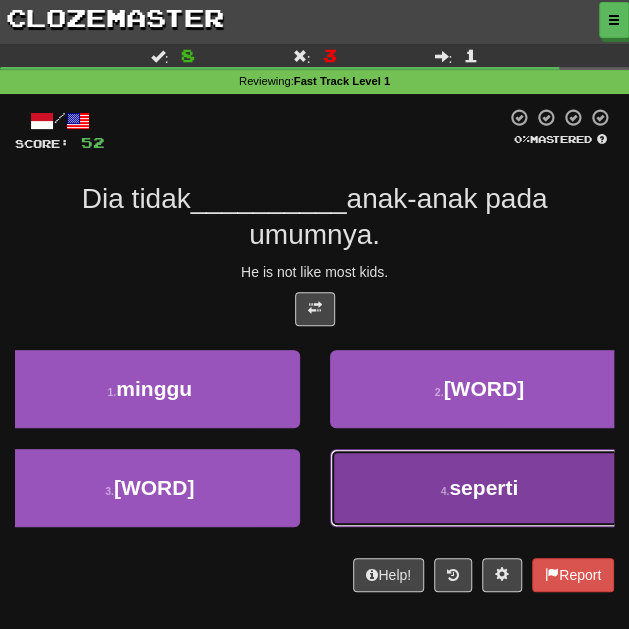 click on "[NUMBER] . [WORD]" at bounding box center (480, 488) 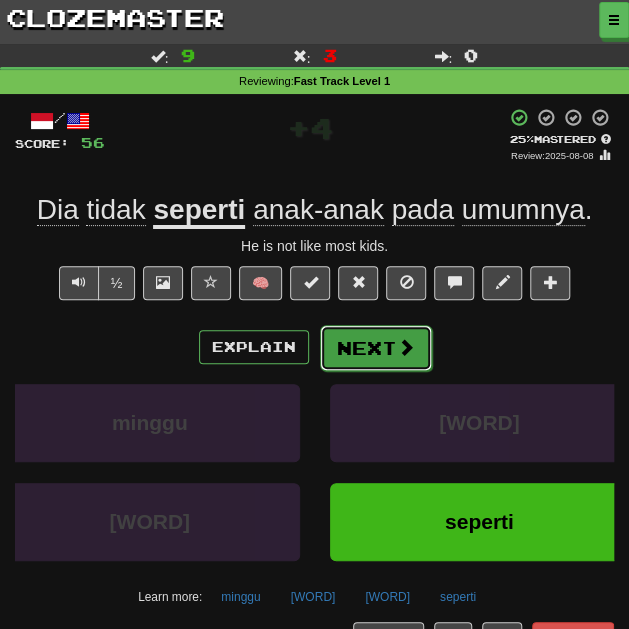 click on "Next" at bounding box center (376, 348) 